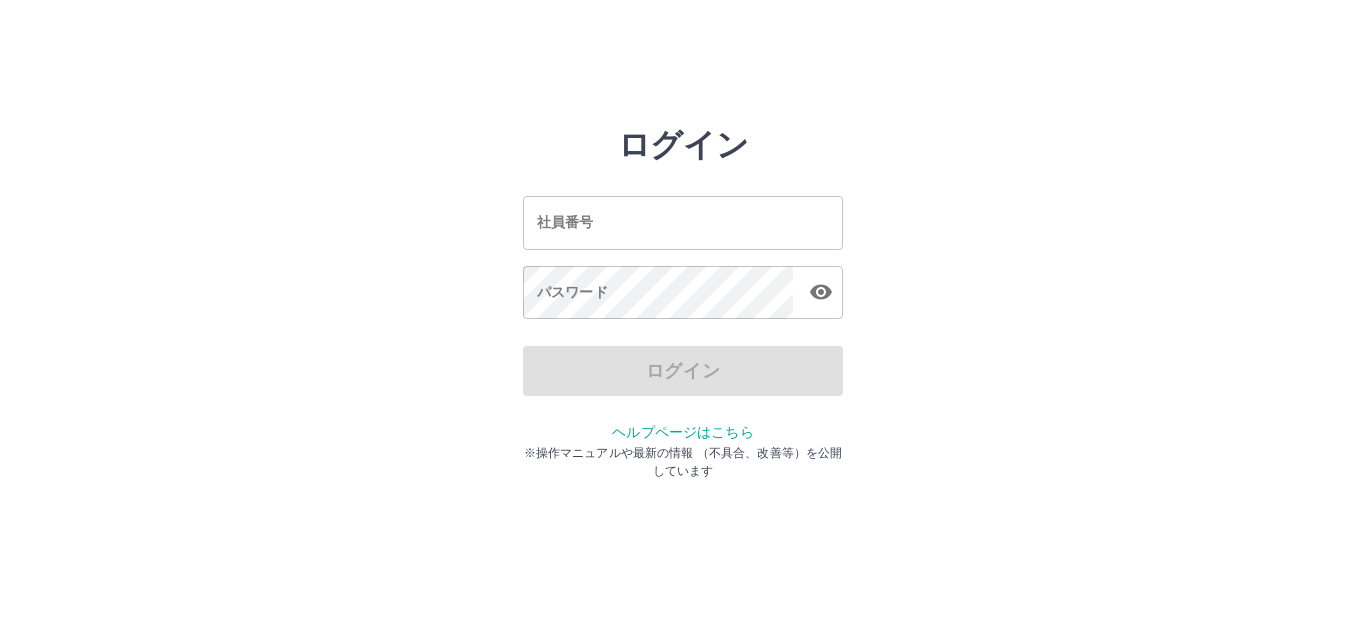 scroll, scrollTop: 0, scrollLeft: 0, axis: both 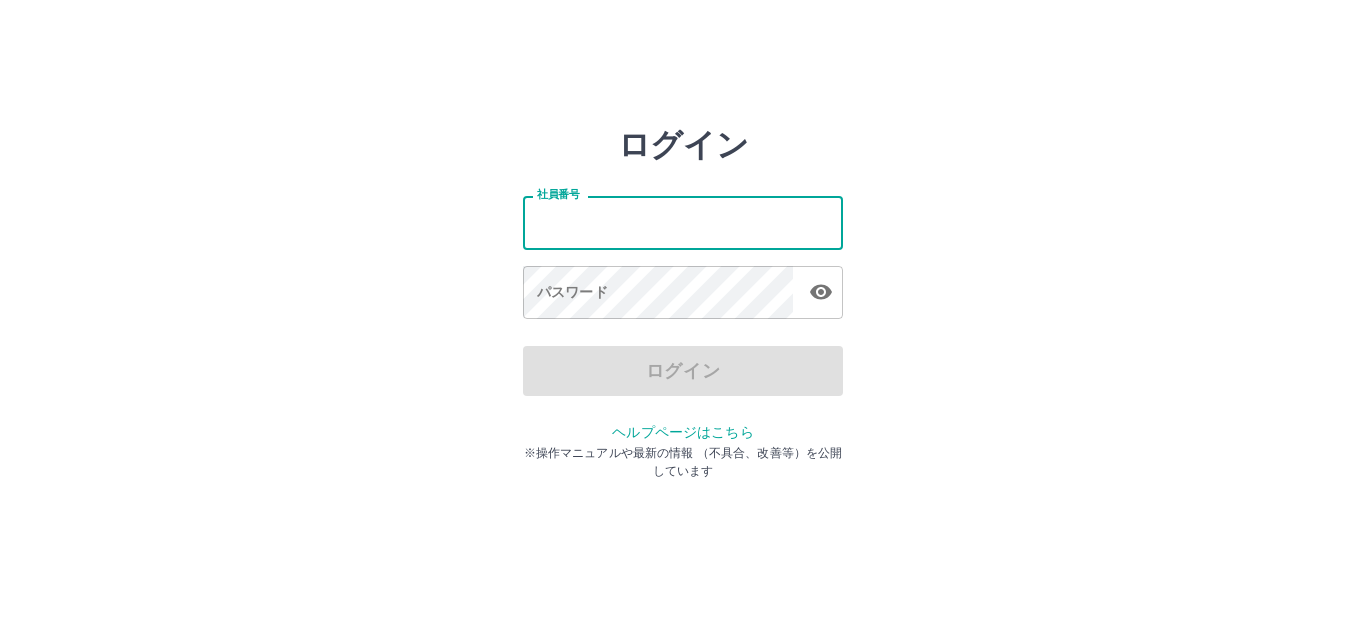 click on "社員番号" at bounding box center [683, 222] 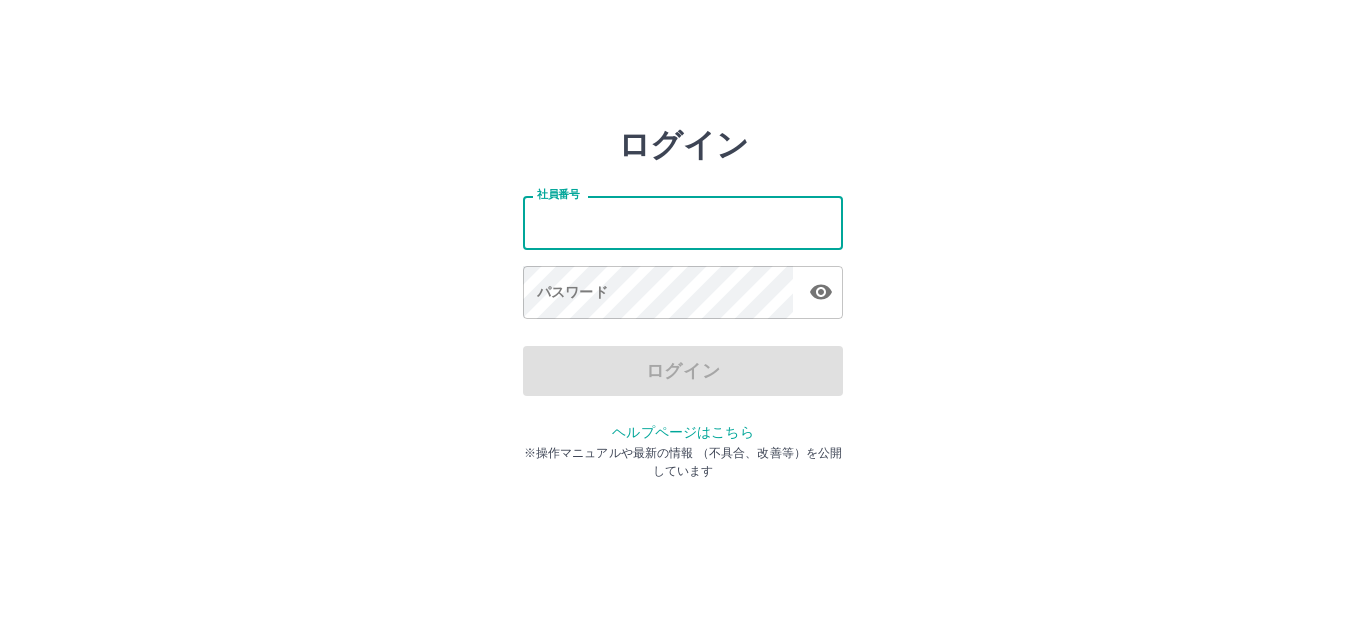 type on "*******" 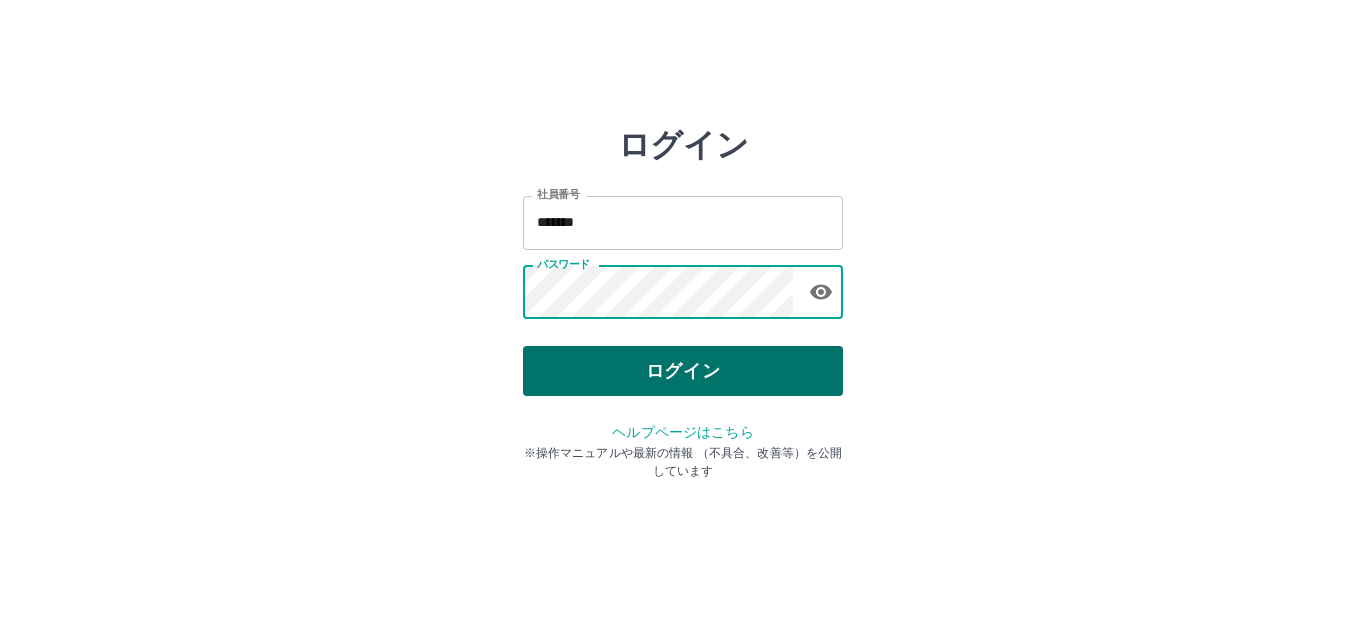click on "ログイン" at bounding box center (683, 371) 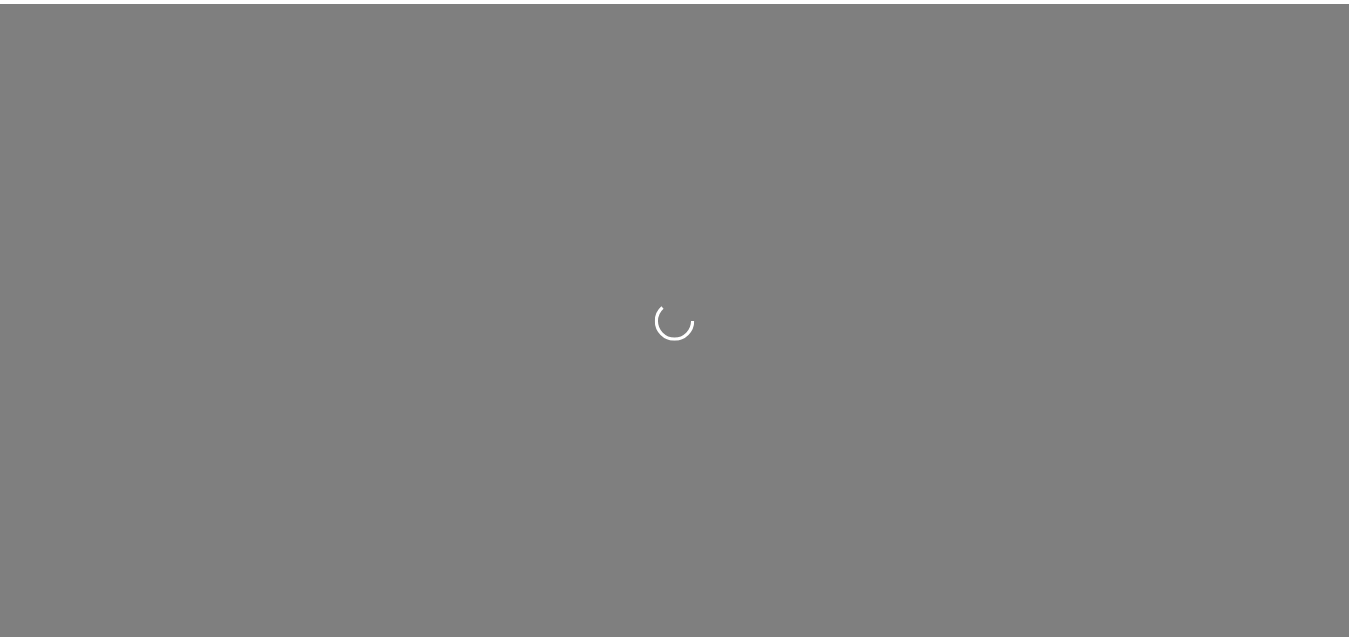 scroll, scrollTop: 0, scrollLeft: 0, axis: both 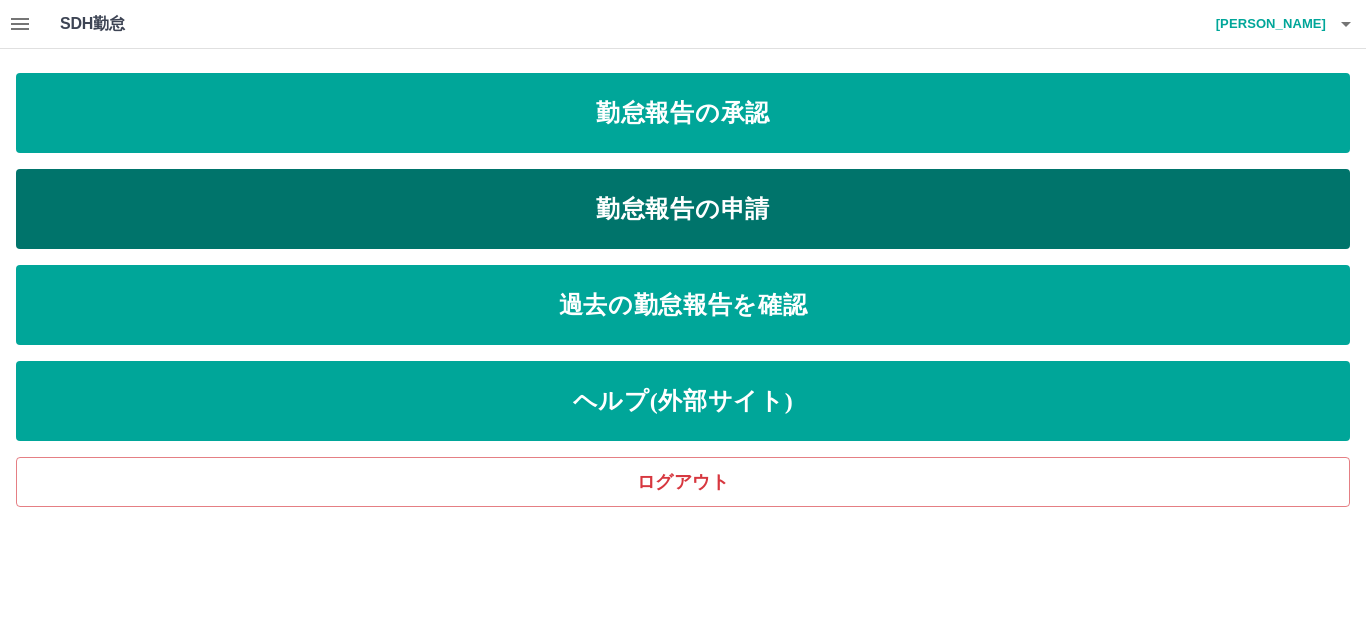 click on "勤怠報告の申請" at bounding box center (683, 209) 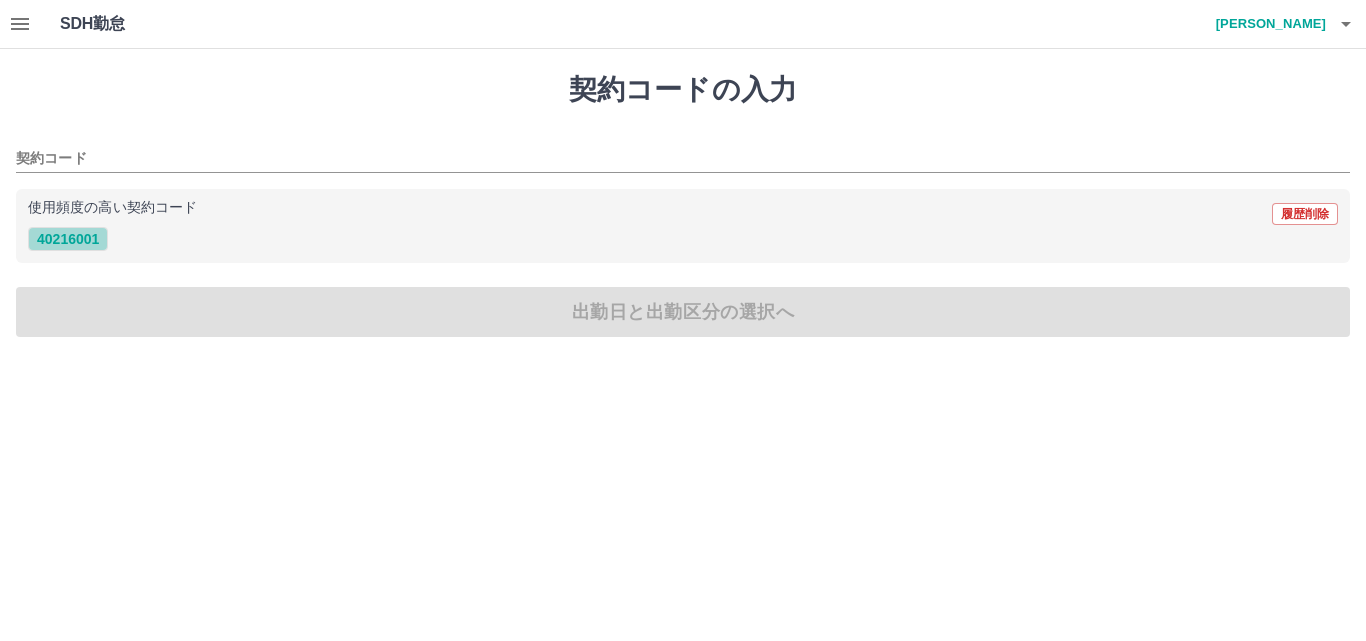 click on "40216001" at bounding box center [68, 239] 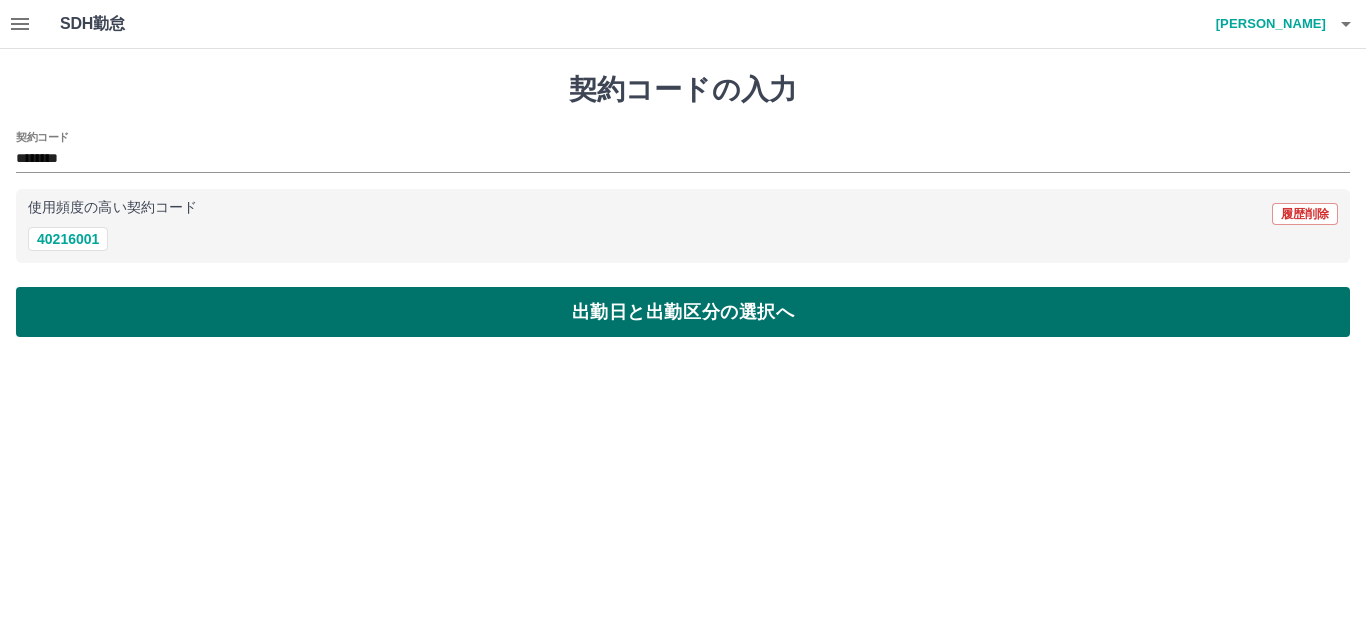click on "出勤日と出勤区分の選択へ" at bounding box center [683, 312] 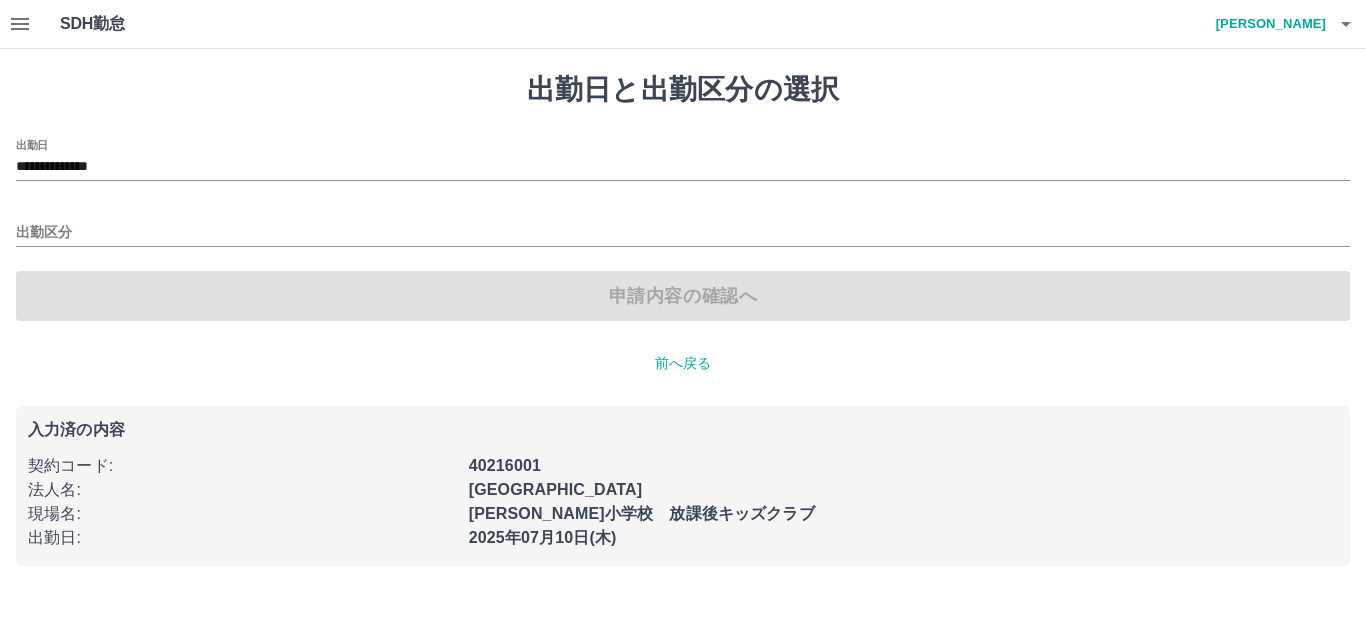 click on "出勤区分" at bounding box center [683, 226] 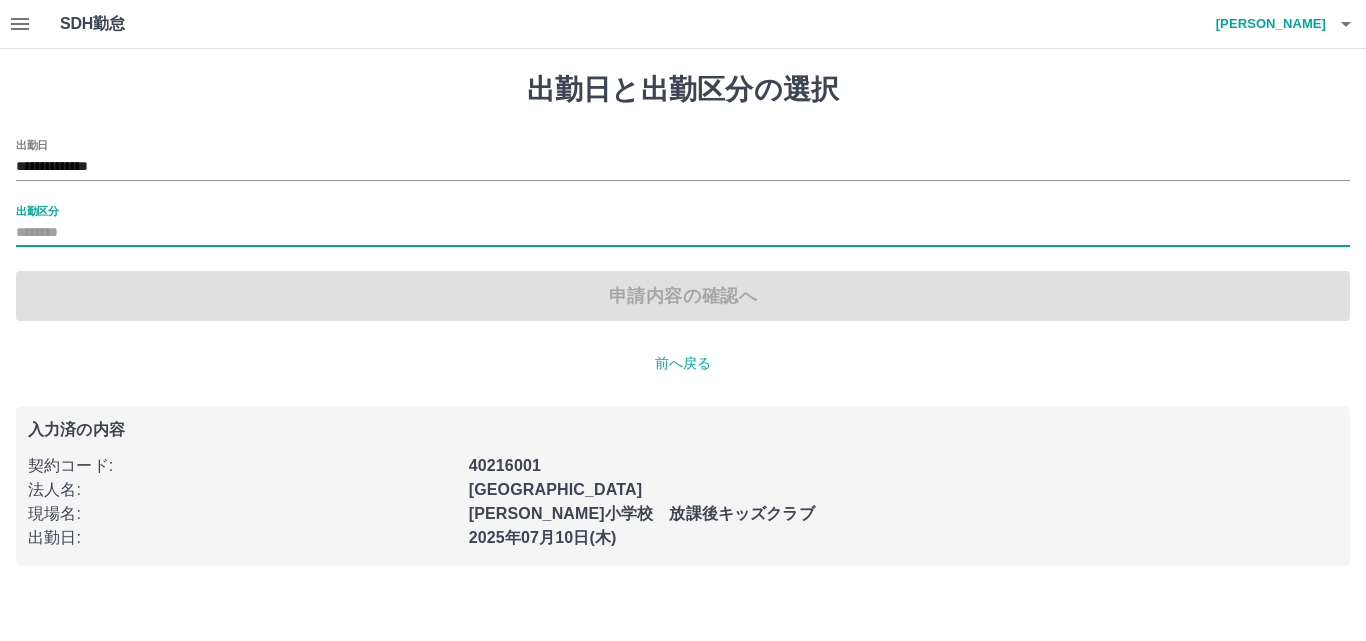 click on "出勤区分" at bounding box center (683, 233) 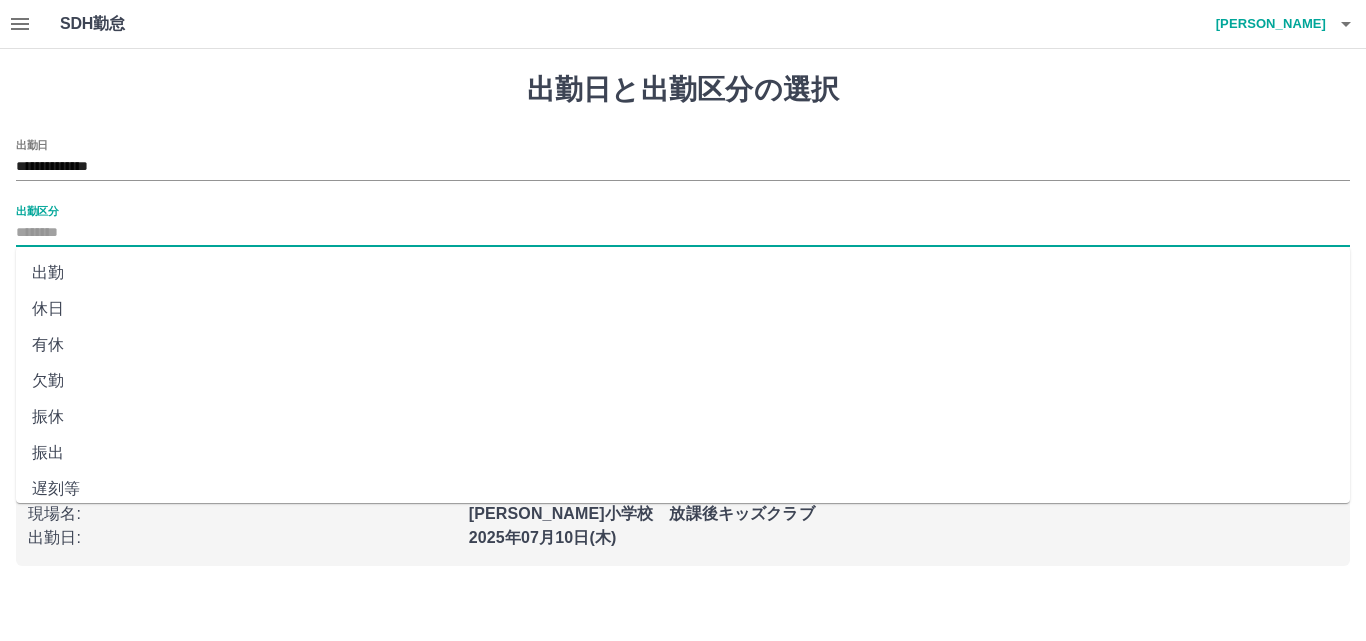 click on "出勤" at bounding box center [683, 273] 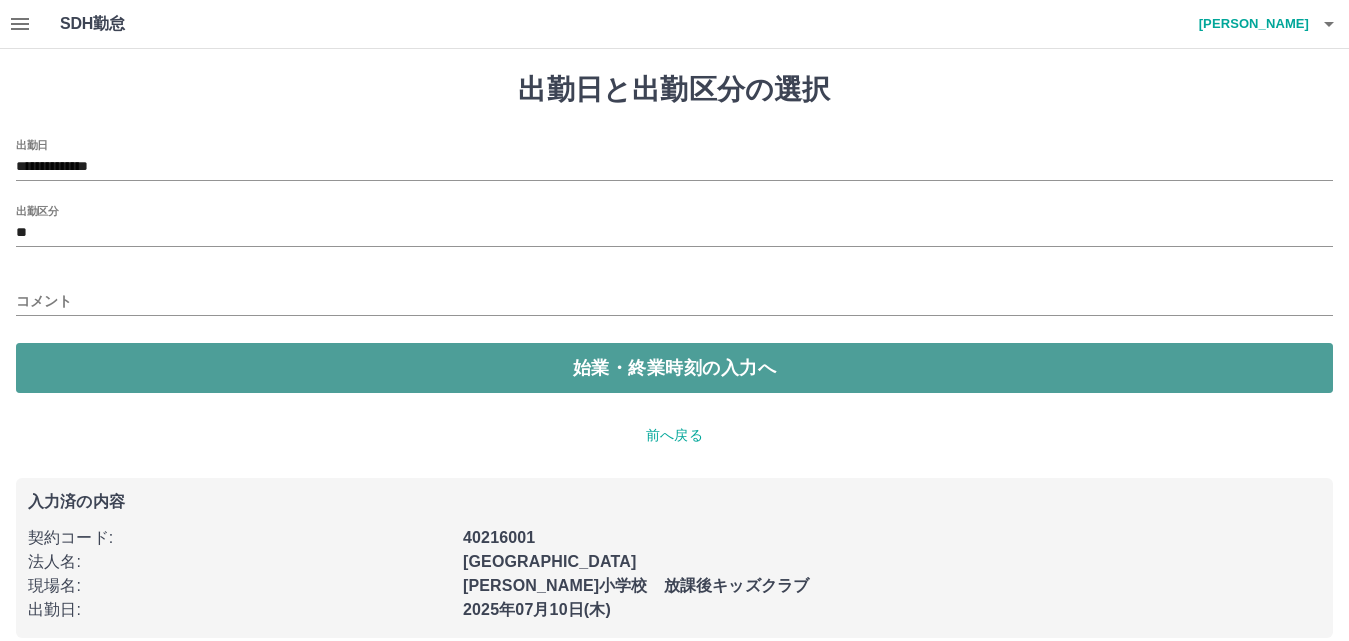 click on "始業・終業時刻の入力へ" at bounding box center [674, 368] 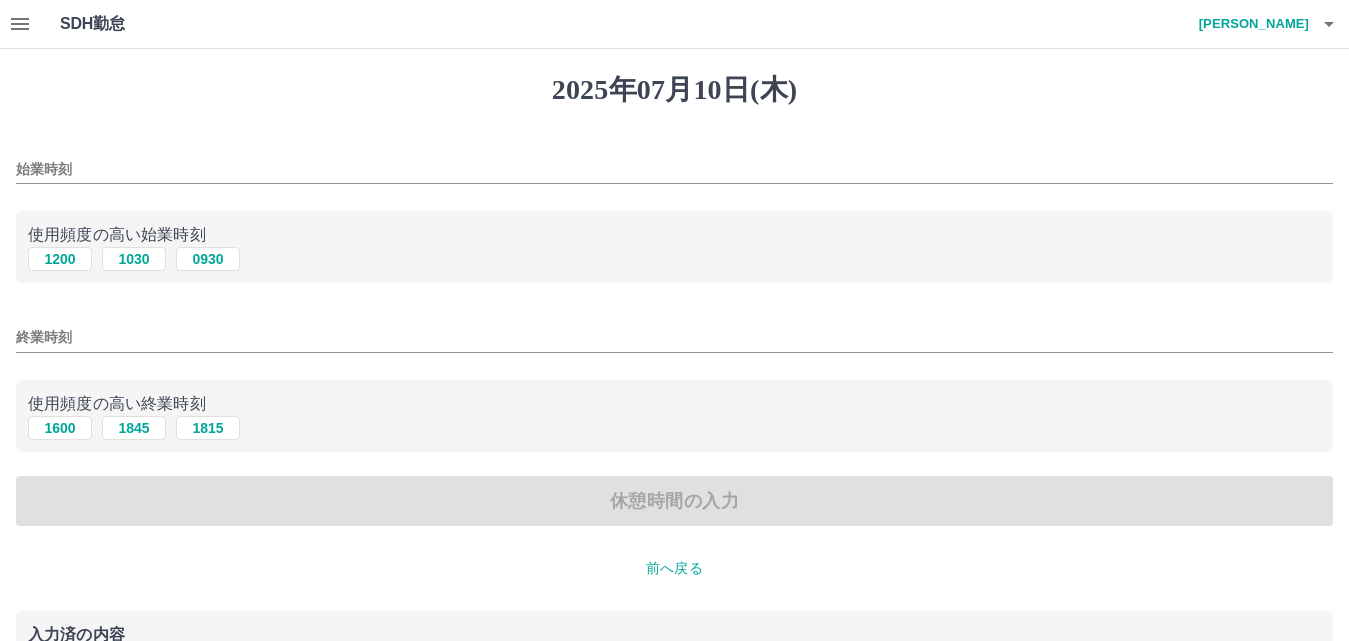 click on "始業時刻" at bounding box center [674, 169] 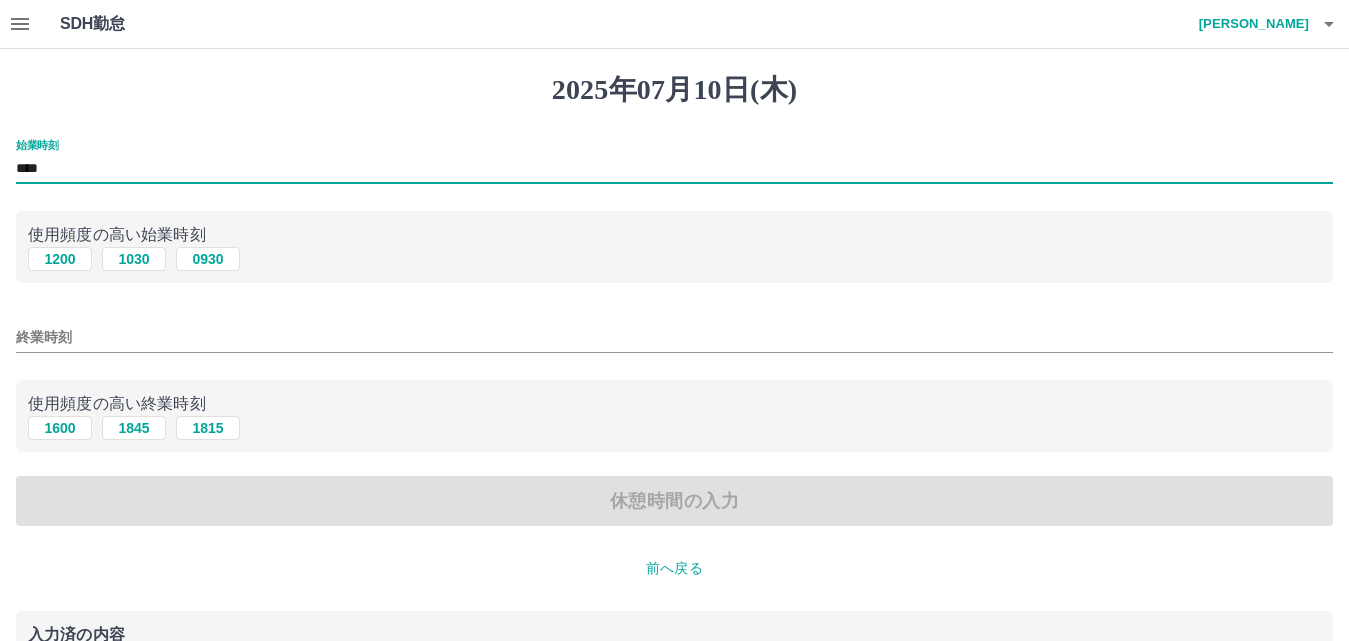 type on "****" 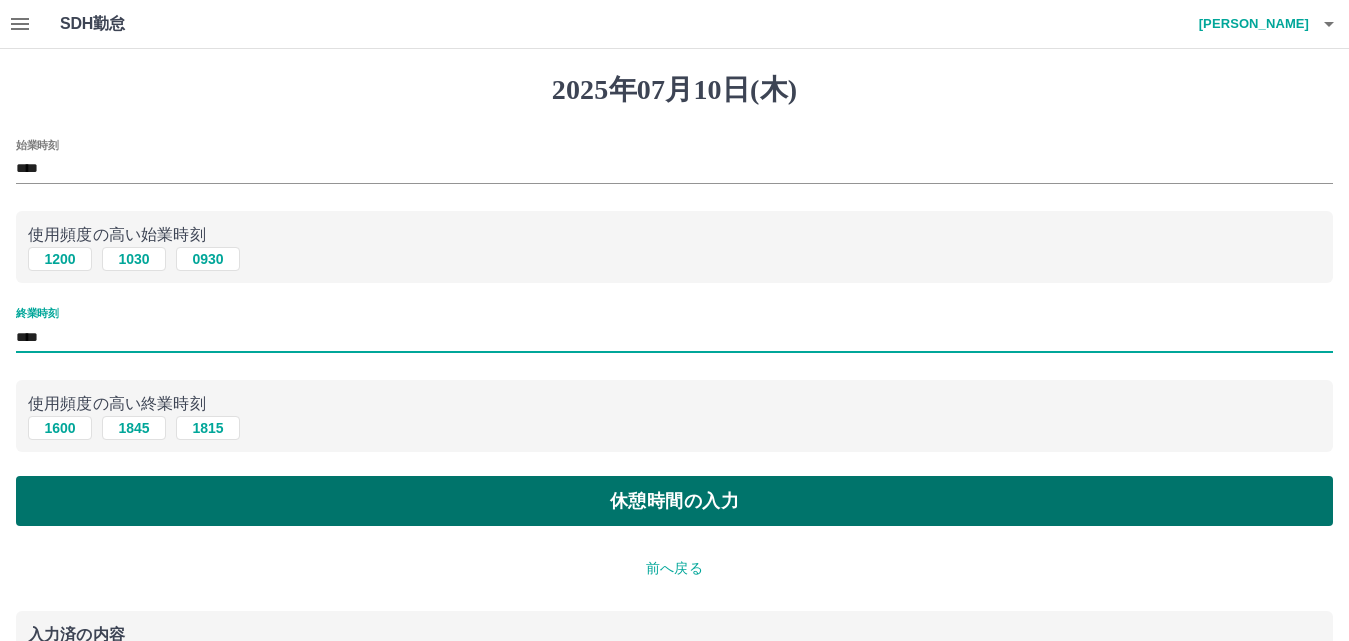type on "****" 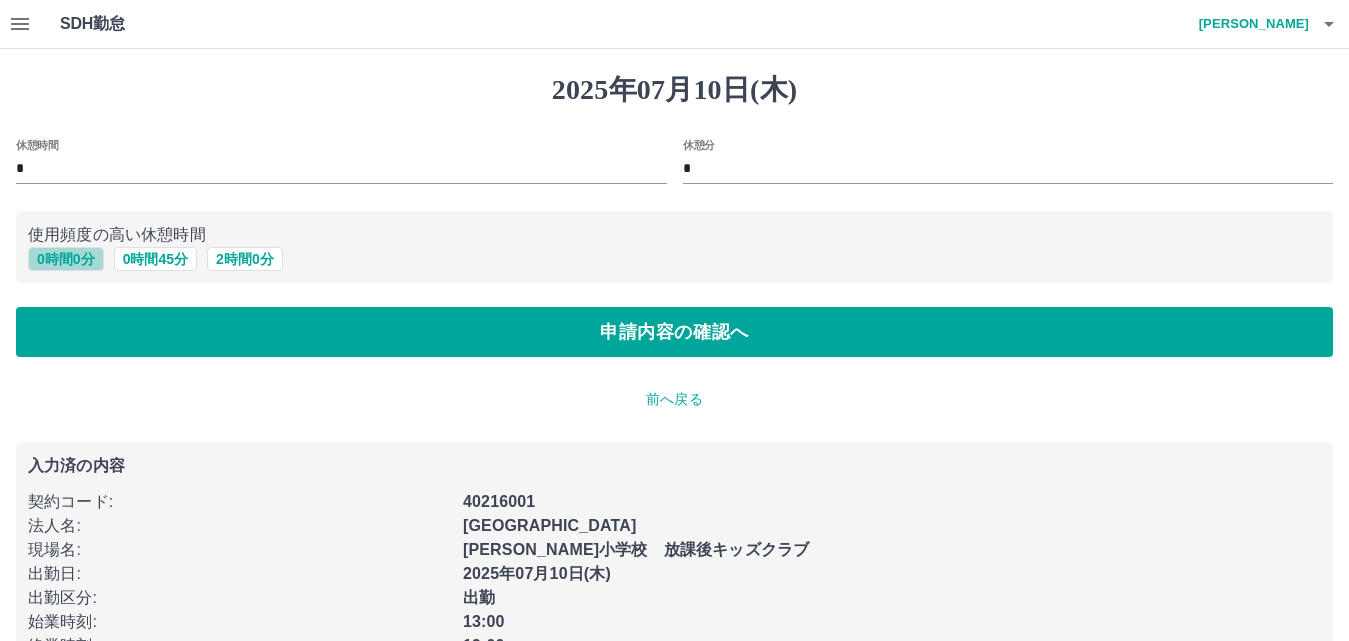 click on "0 時間 0 分" at bounding box center (66, 259) 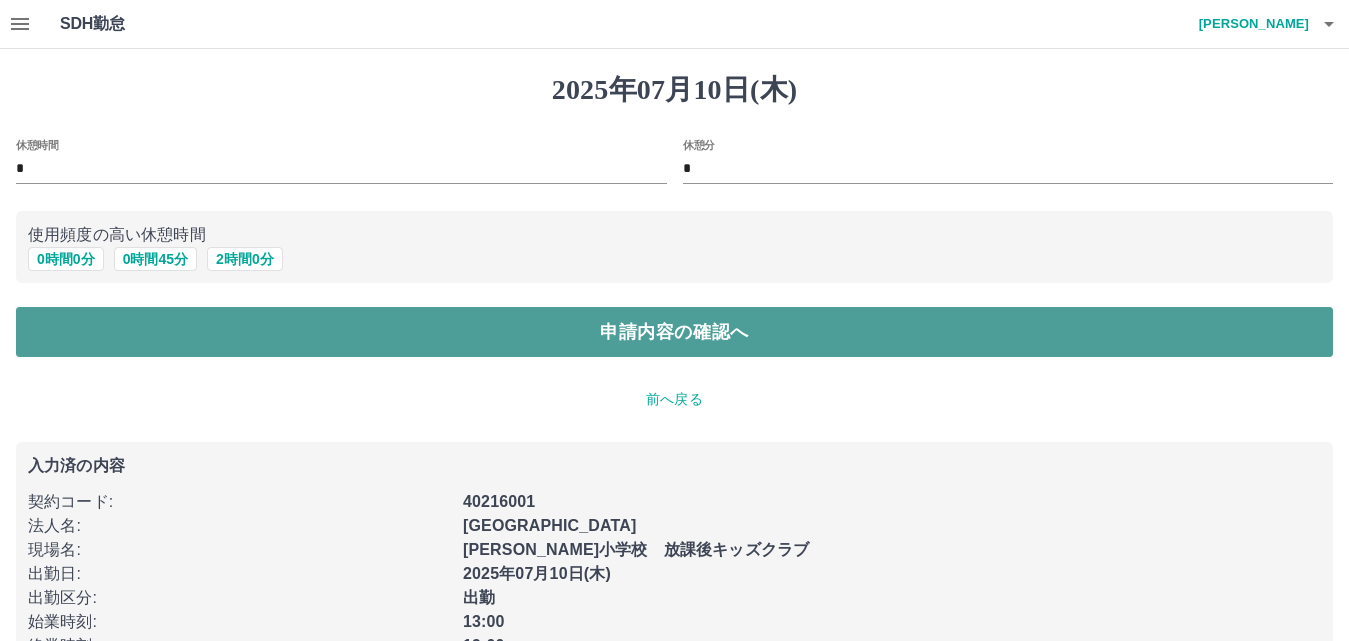 click on "申請内容の確認へ" at bounding box center (674, 332) 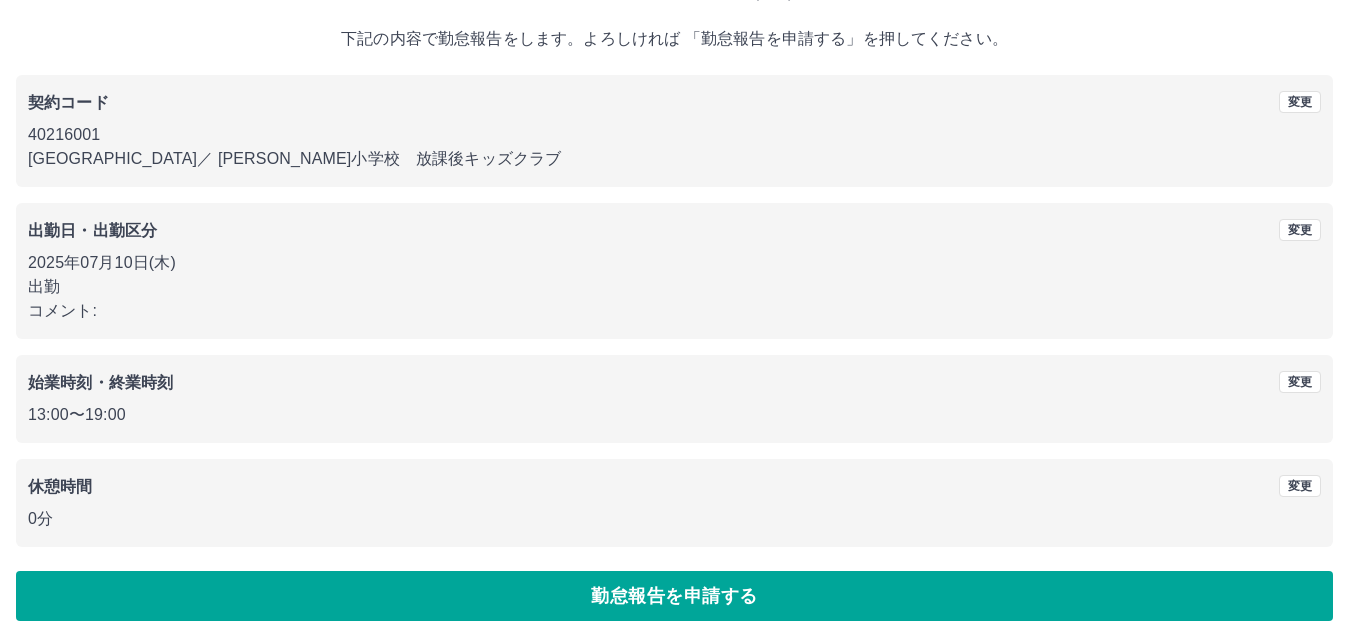 scroll, scrollTop: 108, scrollLeft: 0, axis: vertical 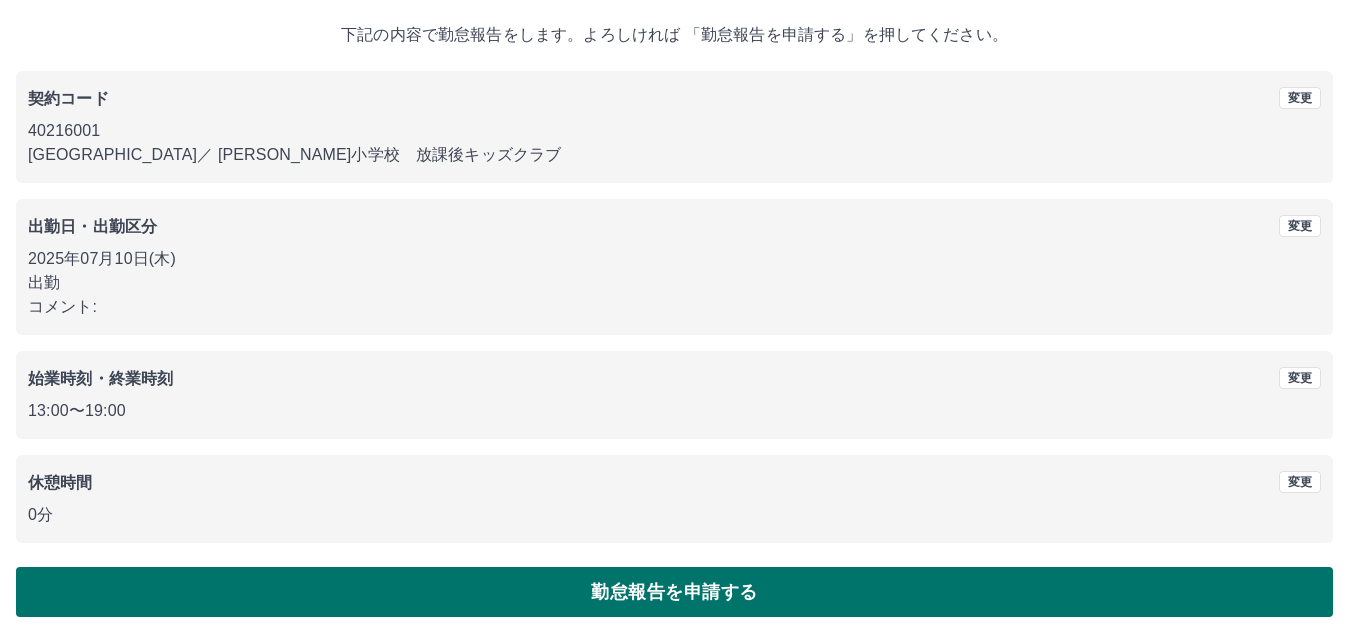 click on "勤怠報告を申請する" at bounding box center (674, 592) 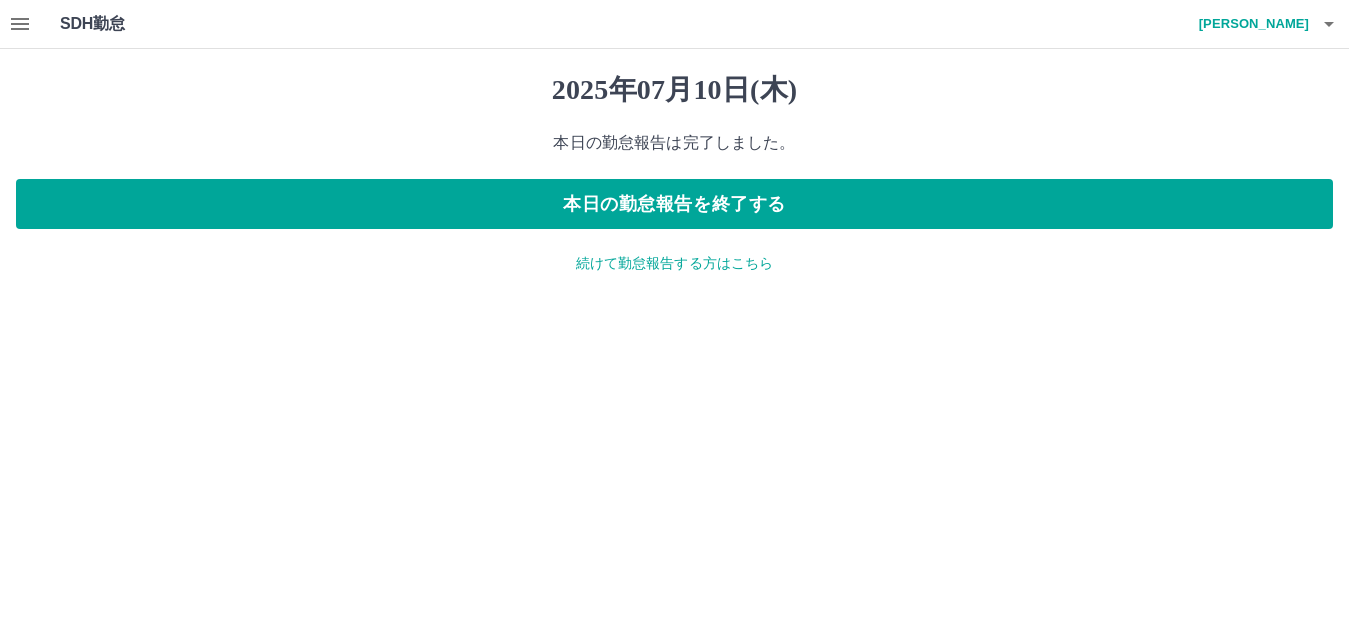 scroll, scrollTop: 0, scrollLeft: 0, axis: both 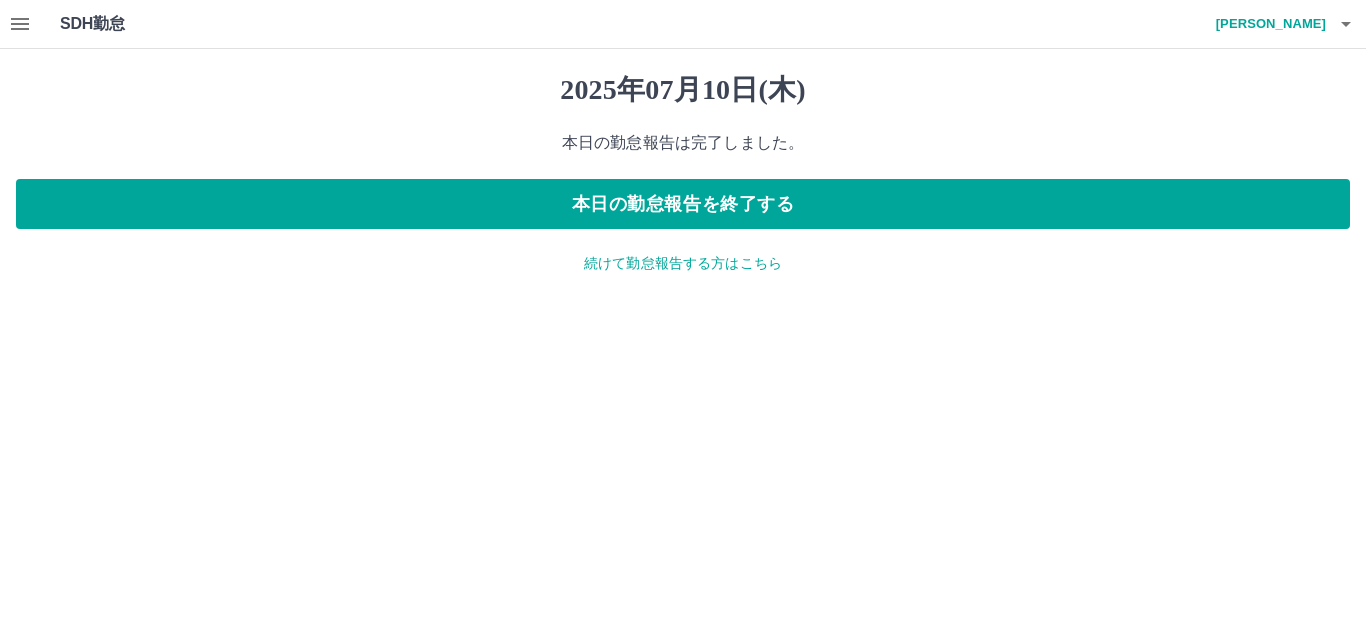 click 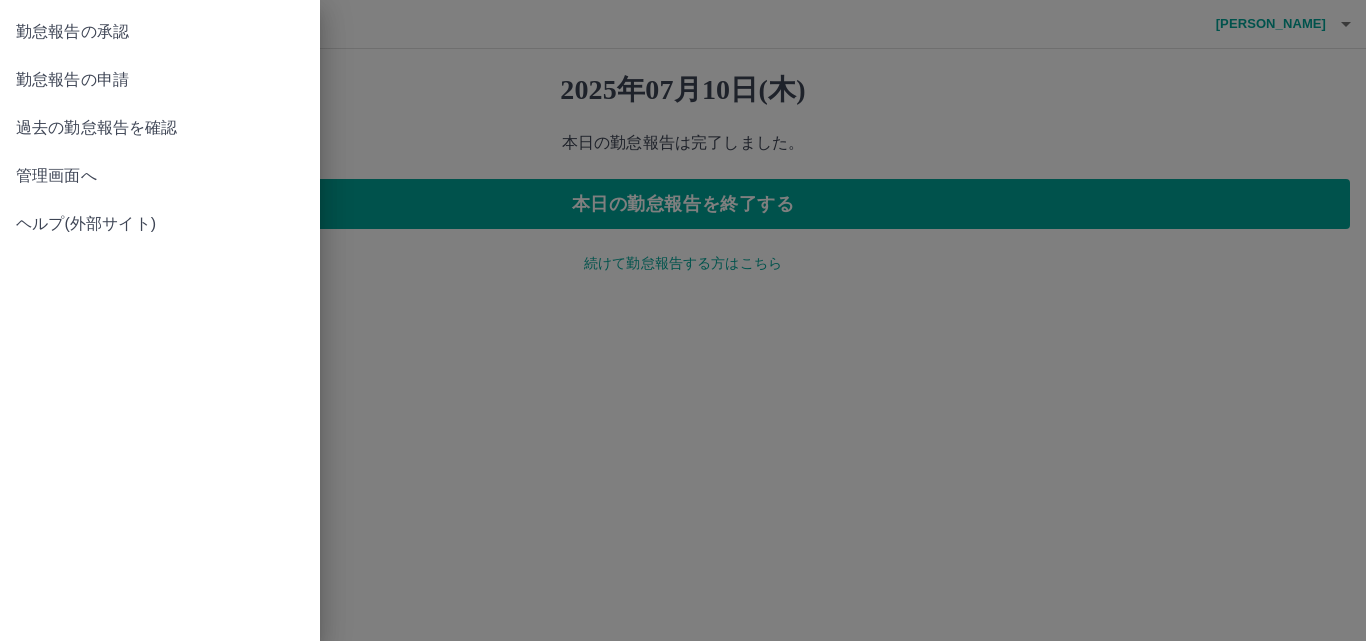 click on "勤怠報告の承認" at bounding box center (160, 32) 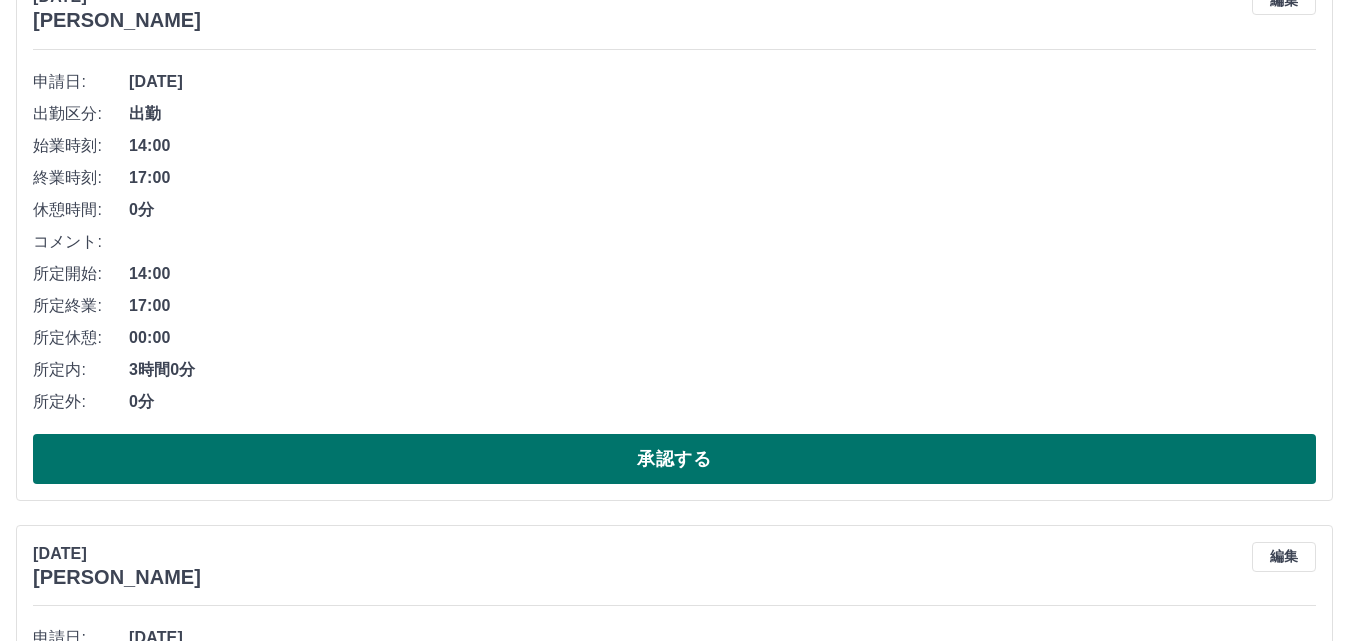 scroll, scrollTop: 1100, scrollLeft: 0, axis: vertical 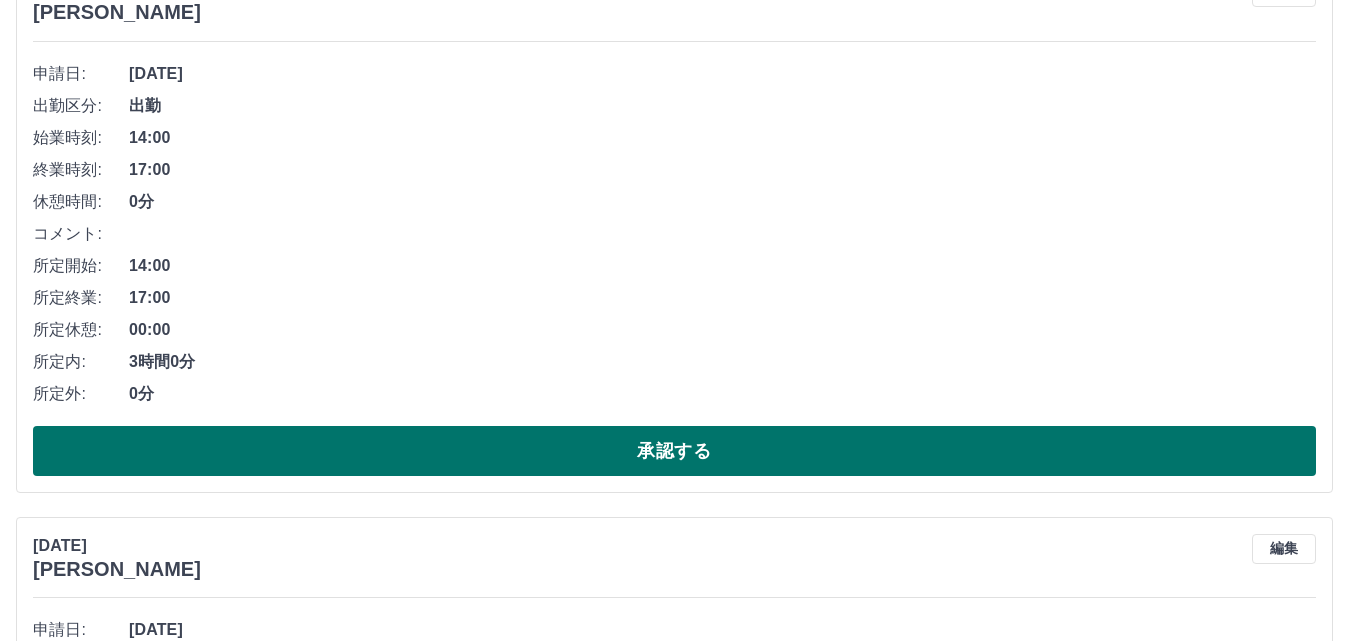 click on "承認する" at bounding box center [674, 451] 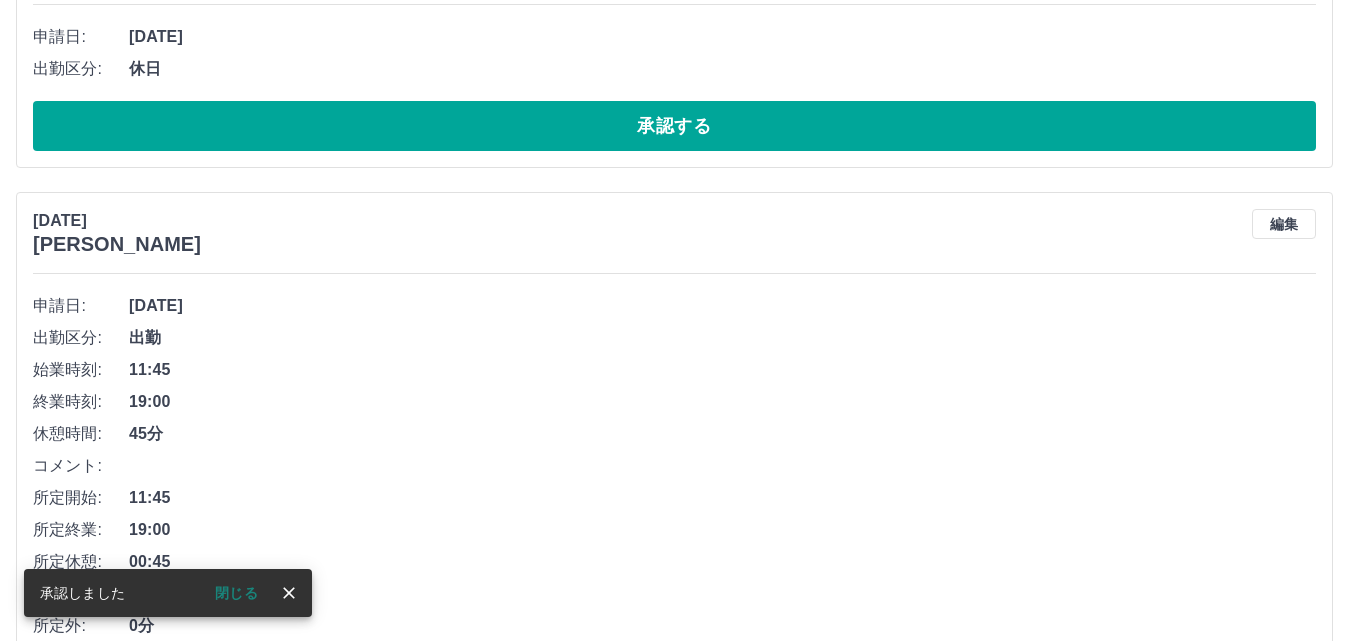scroll, scrollTop: 1043, scrollLeft: 0, axis: vertical 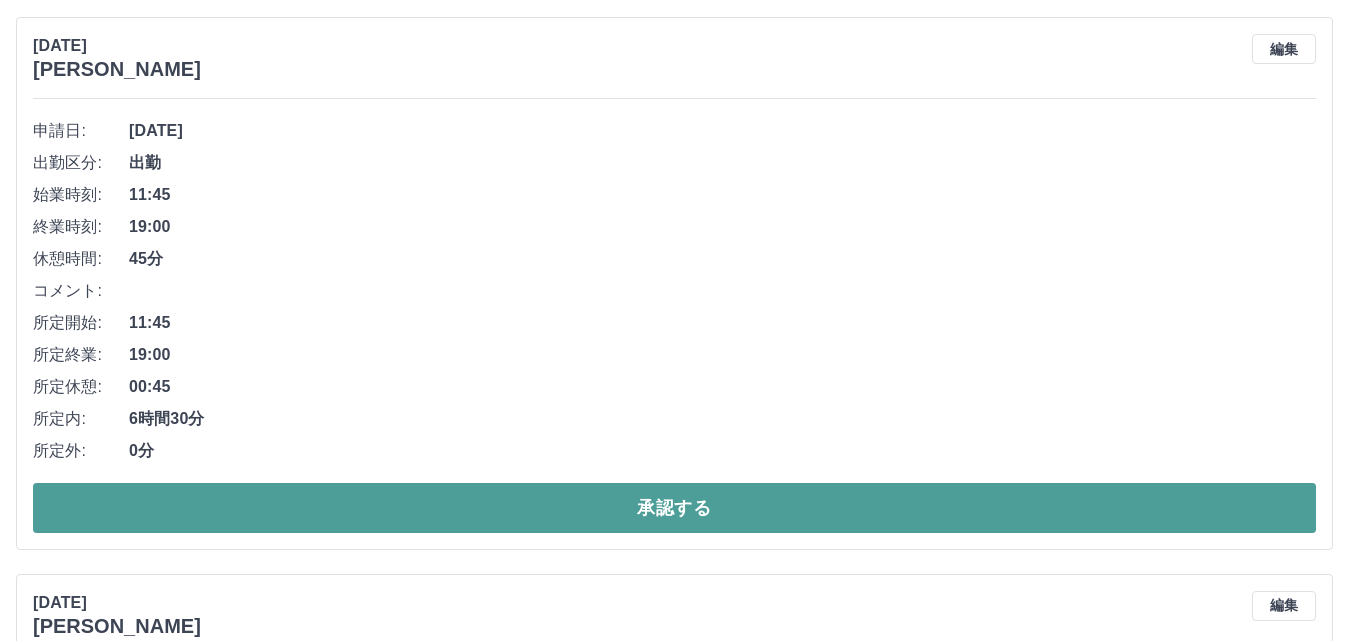 click on "承認する" at bounding box center [674, 508] 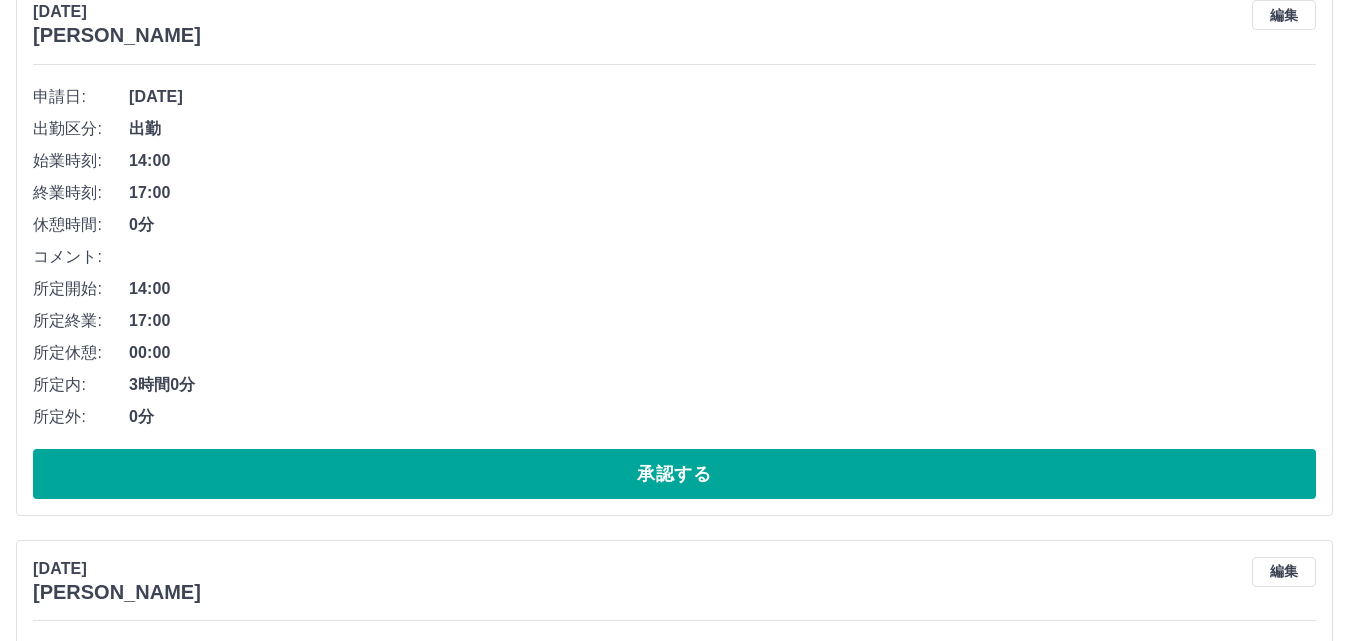 scroll, scrollTop: 1086, scrollLeft: 0, axis: vertical 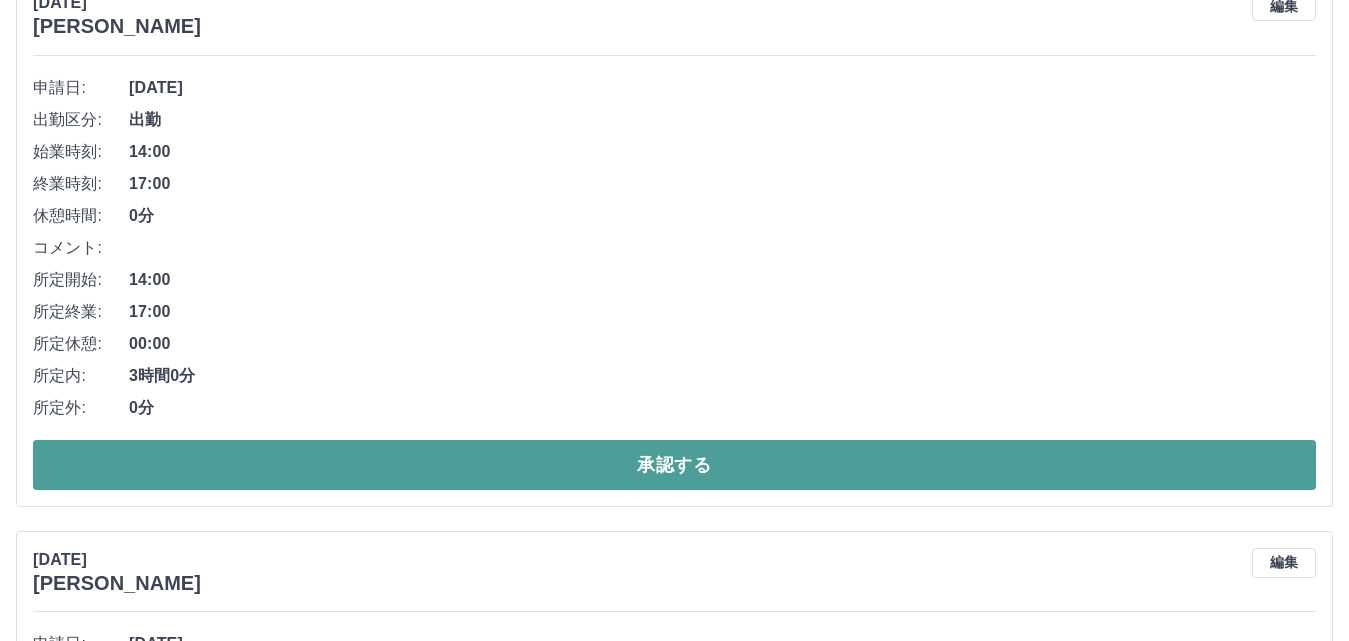 click on "承認する" at bounding box center (674, 465) 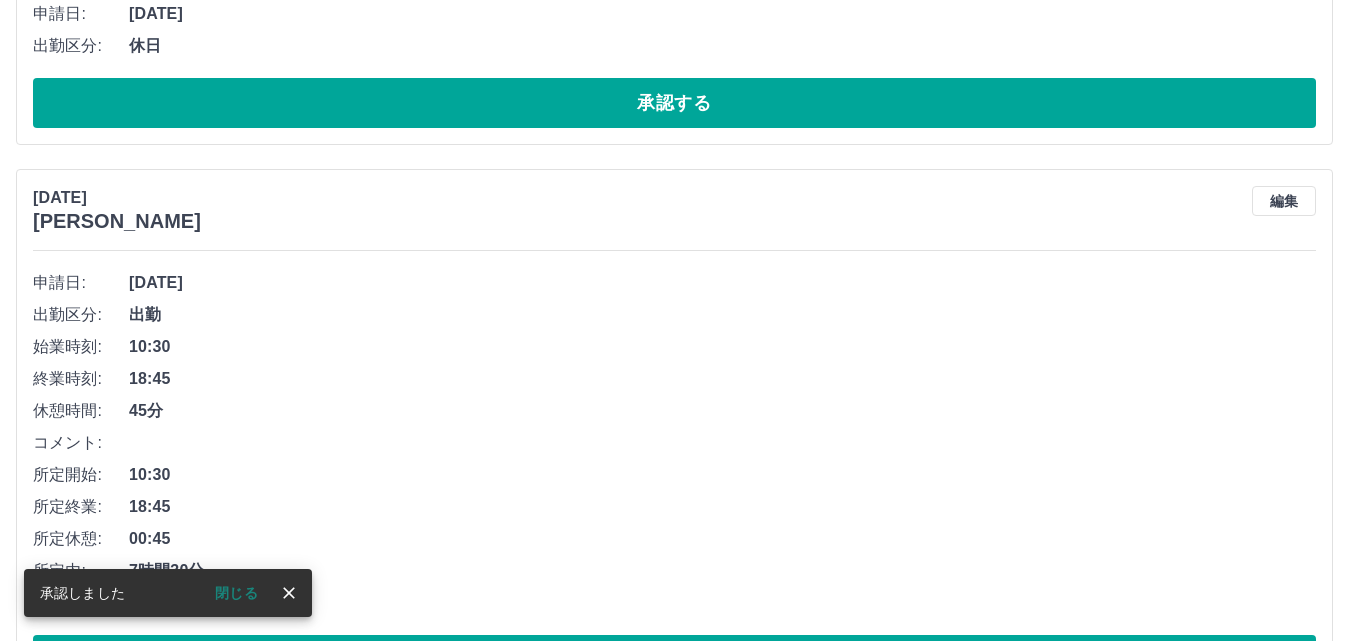scroll, scrollTop: 1000, scrollLeft: 0, axis: vertical 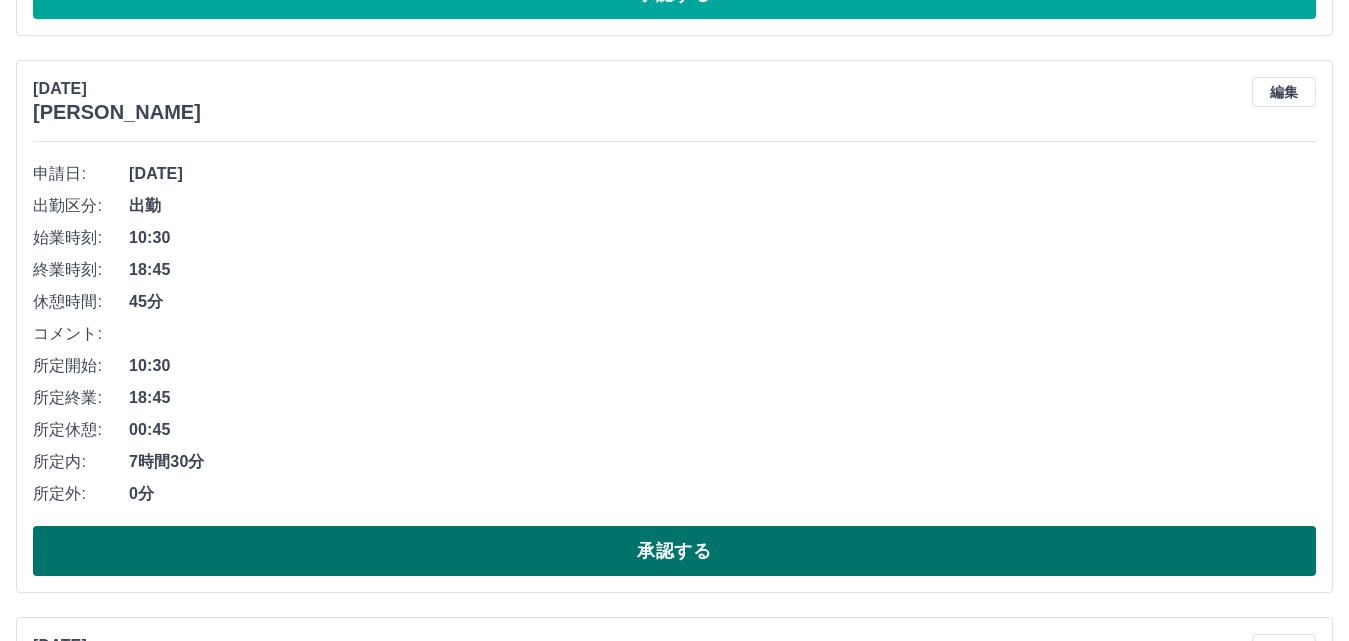 click on "承認する" at bounding box center [674, 551] 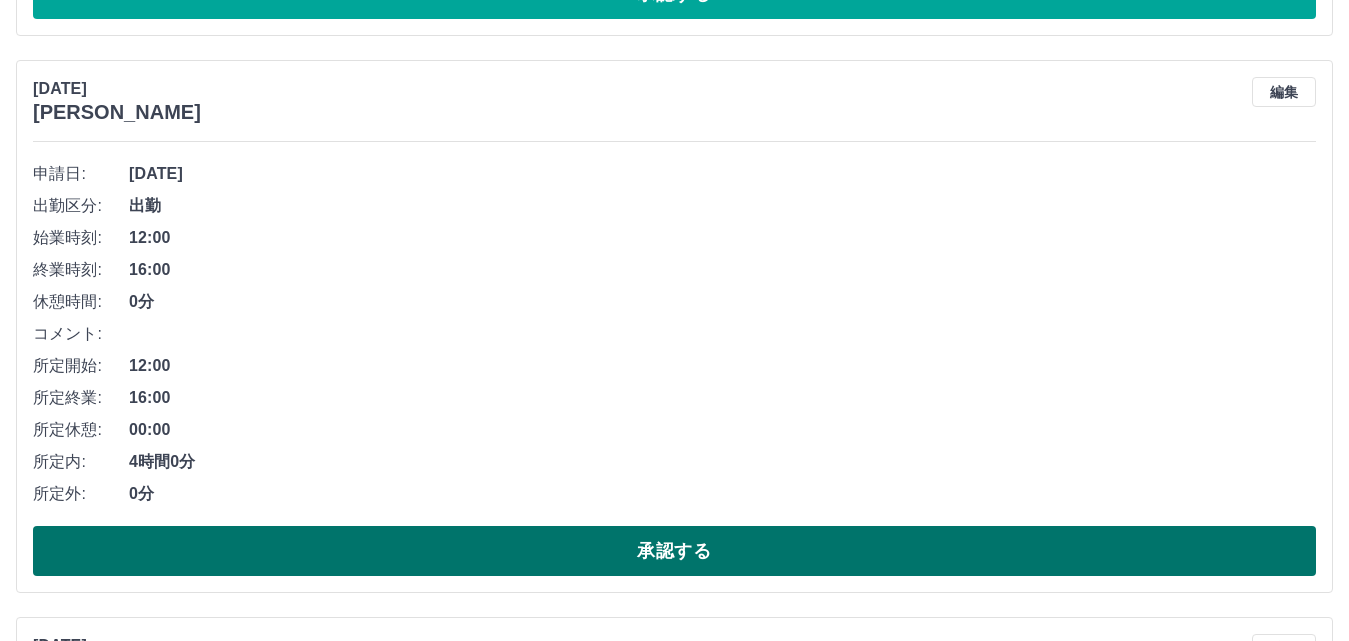 click on "承認する" at bounding box center (674, 551) 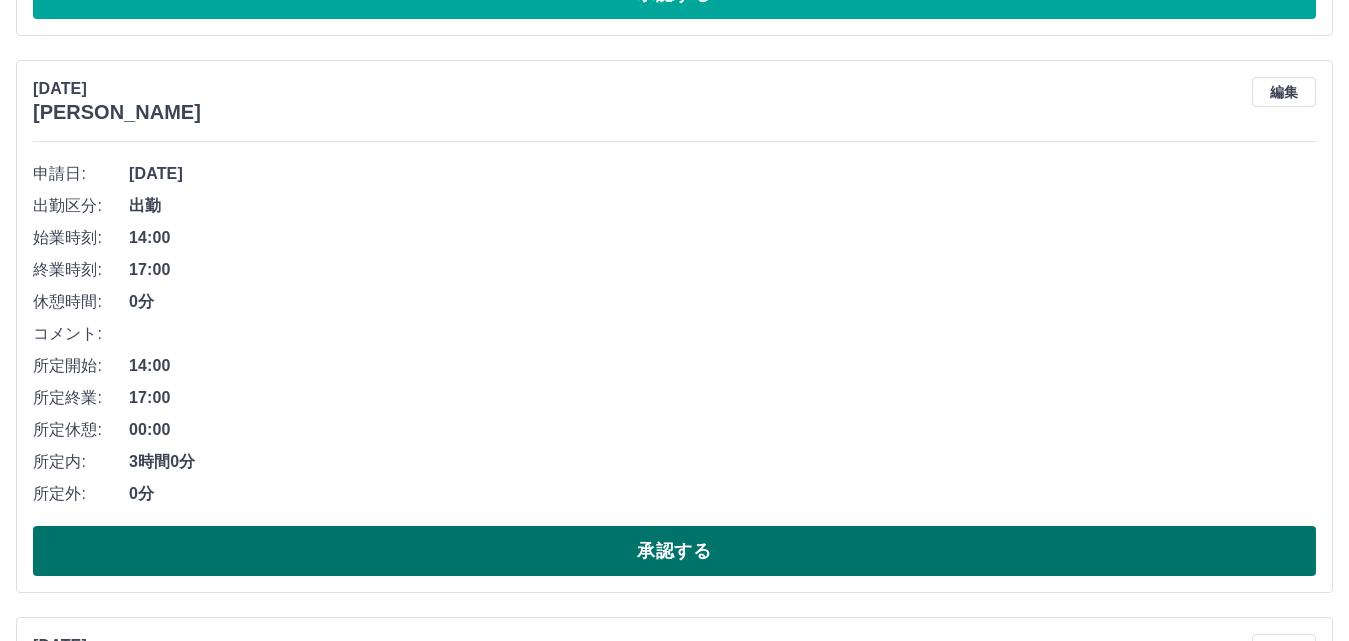 click on "承認する" at bounding box center (674, 551) 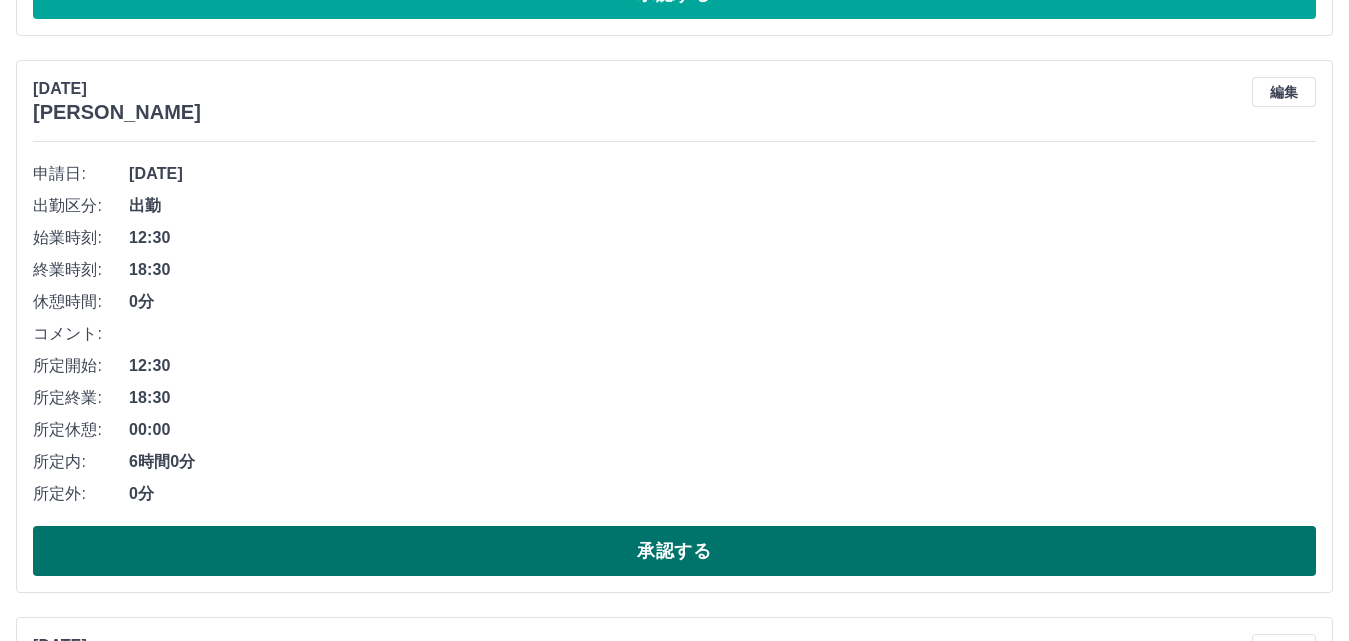 click on "承認する" at bounding box center [674, 551] 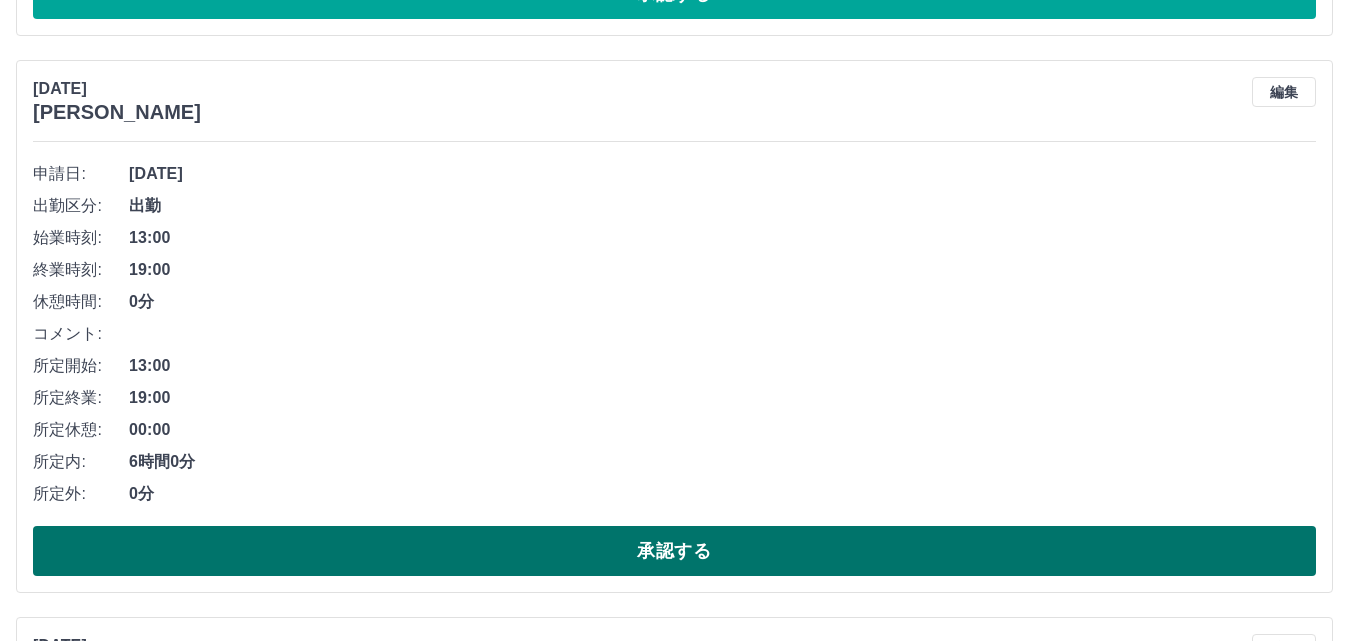 click on "承認する" at bounding box center (674, 551) 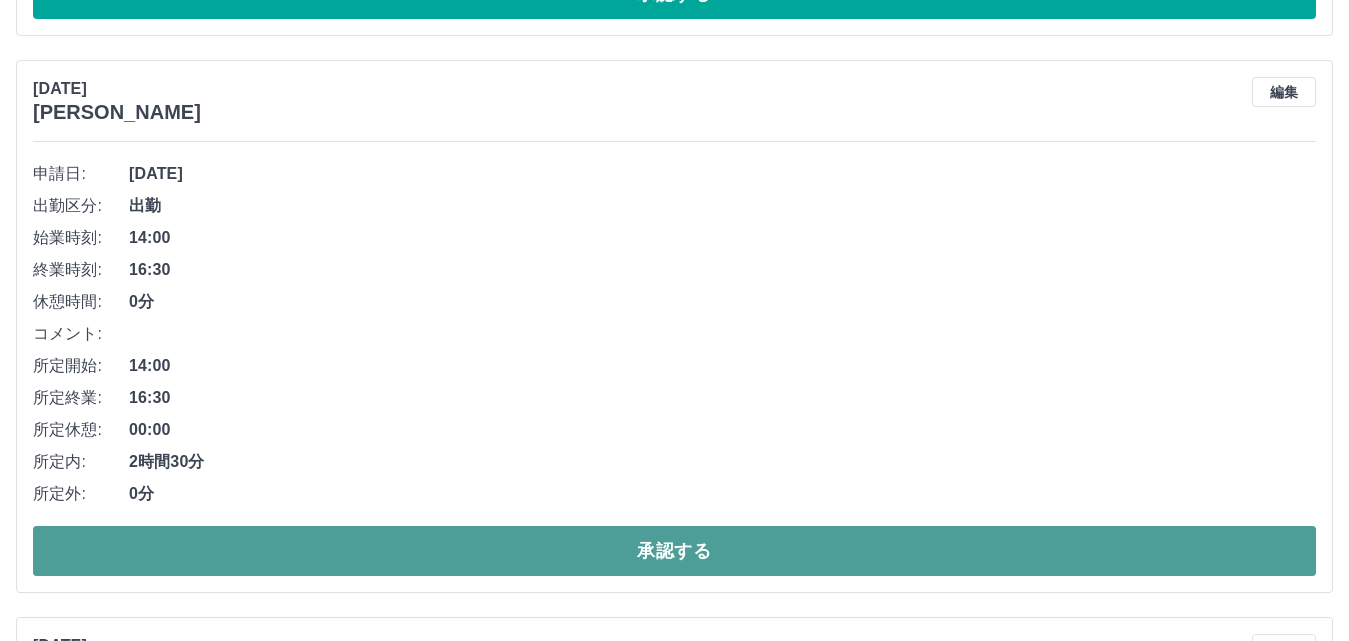 click on "承認する" at bounding box center (674, 551) 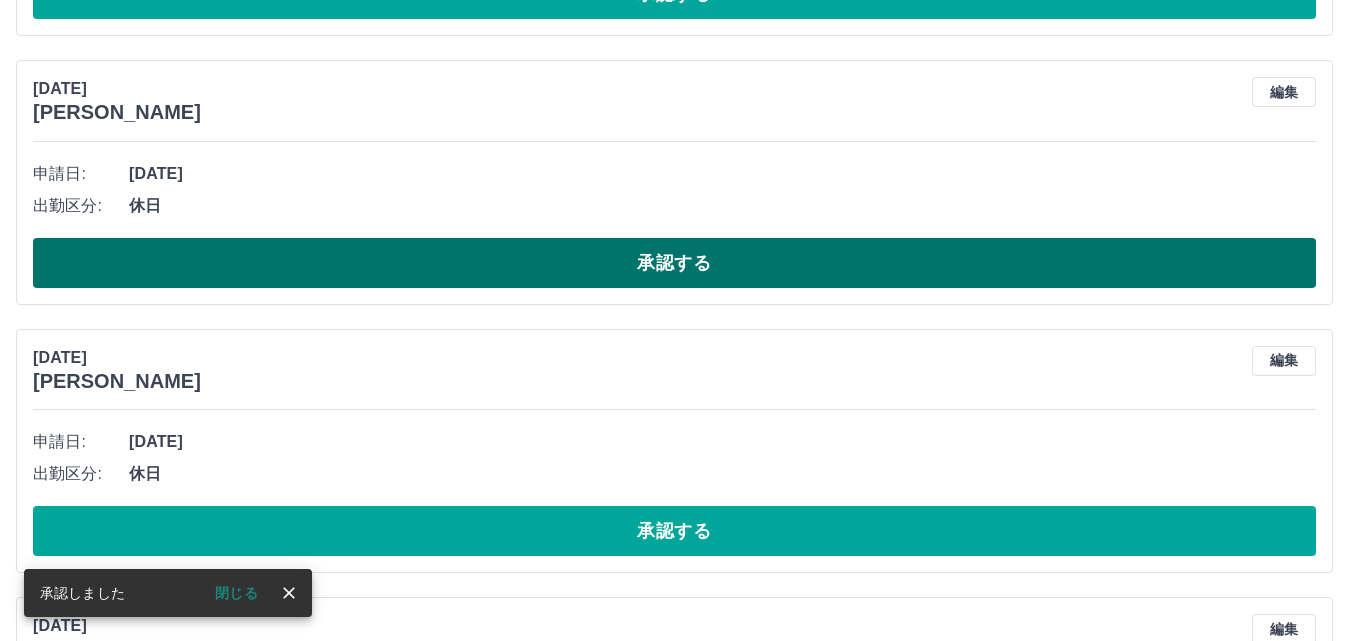 click on "承認する" at bounding box center [674, 263] 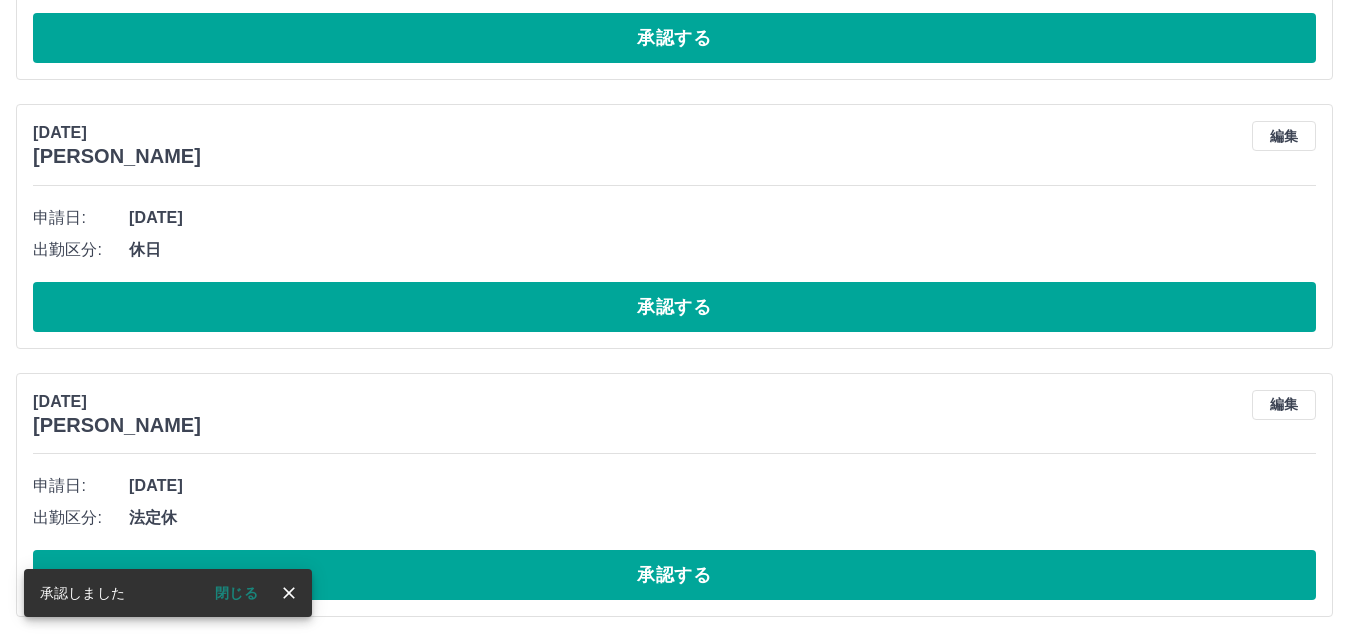 scroll, scrollTop: 958, scrollLeft: 0, axis: vertical 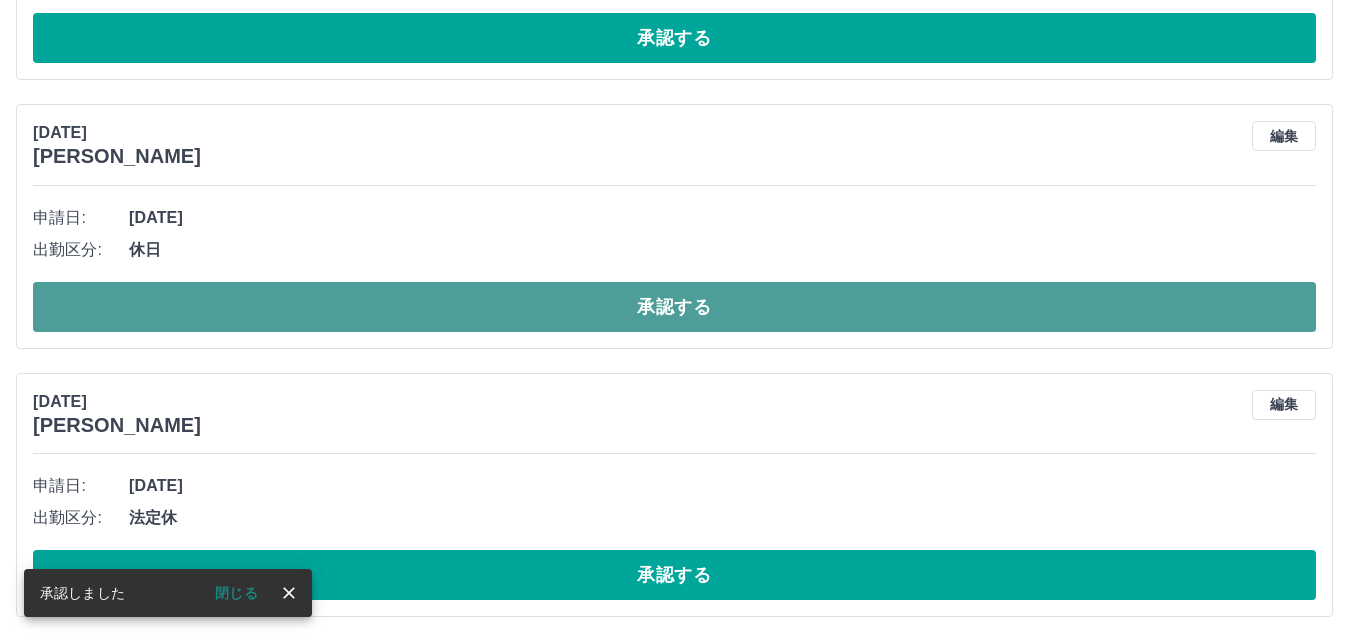 click on "承認する" at bounding box center (674, 307) 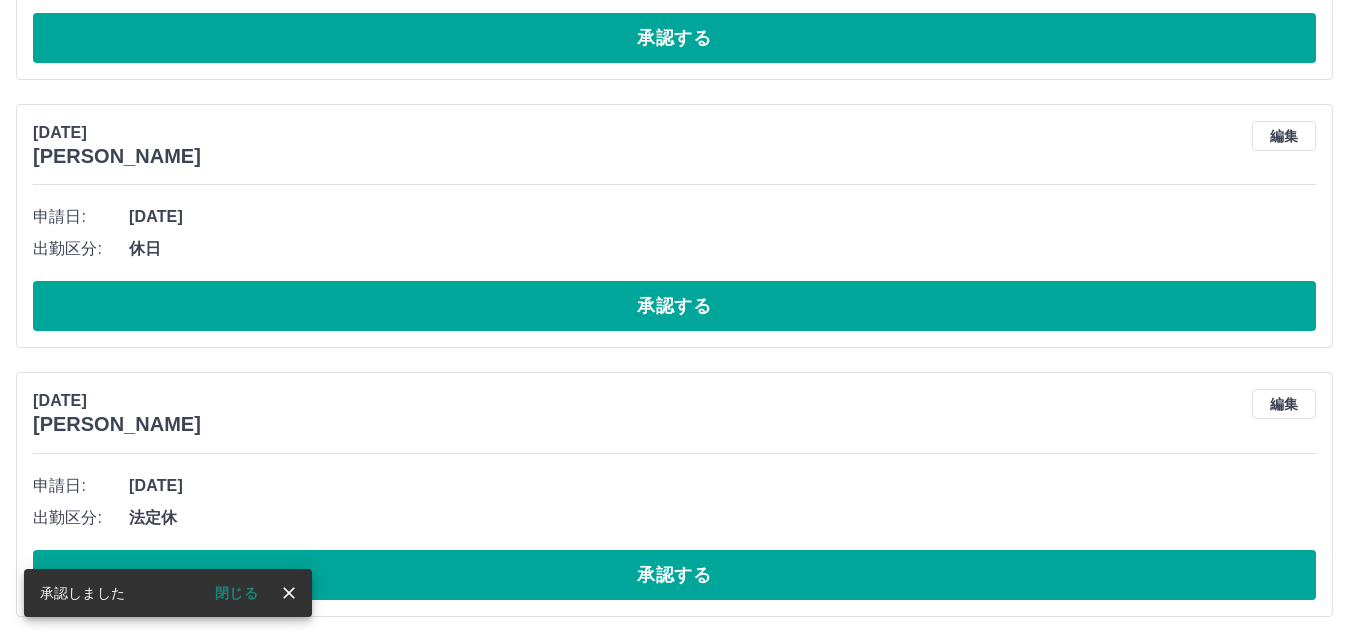 scroll, scrollTop: 690, scrollLeft: 0, axis: vertical 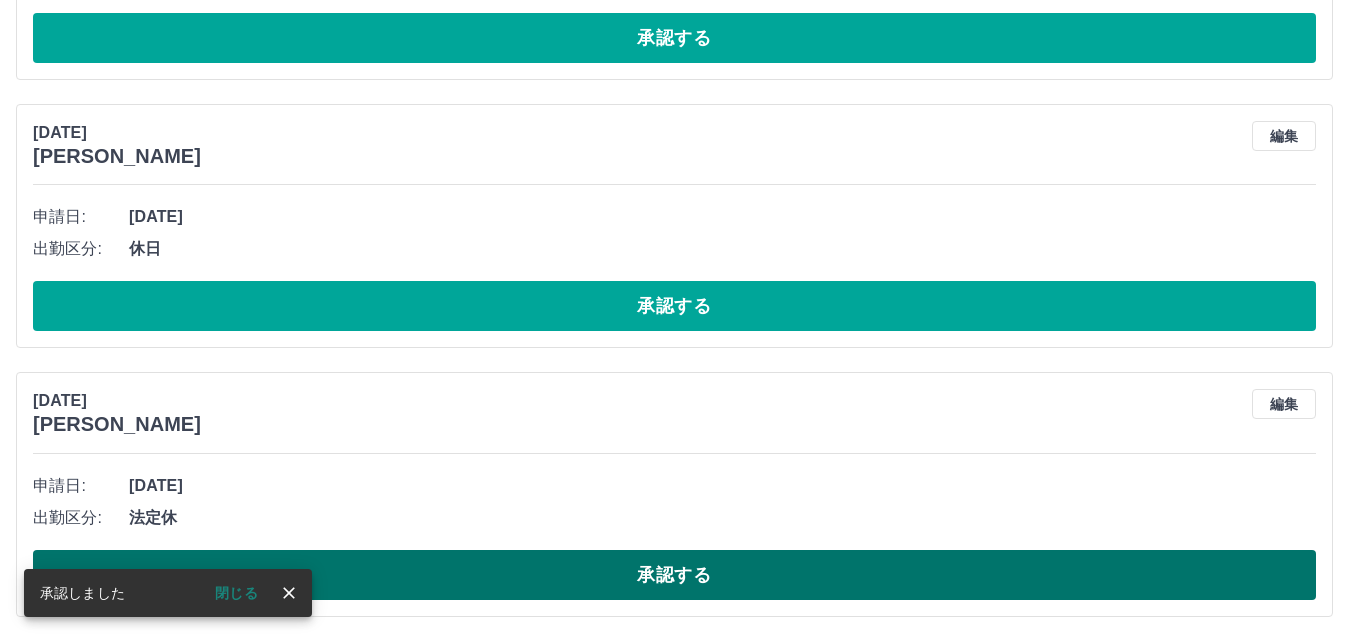 click on "承認する" at bounding box center (674, 575) 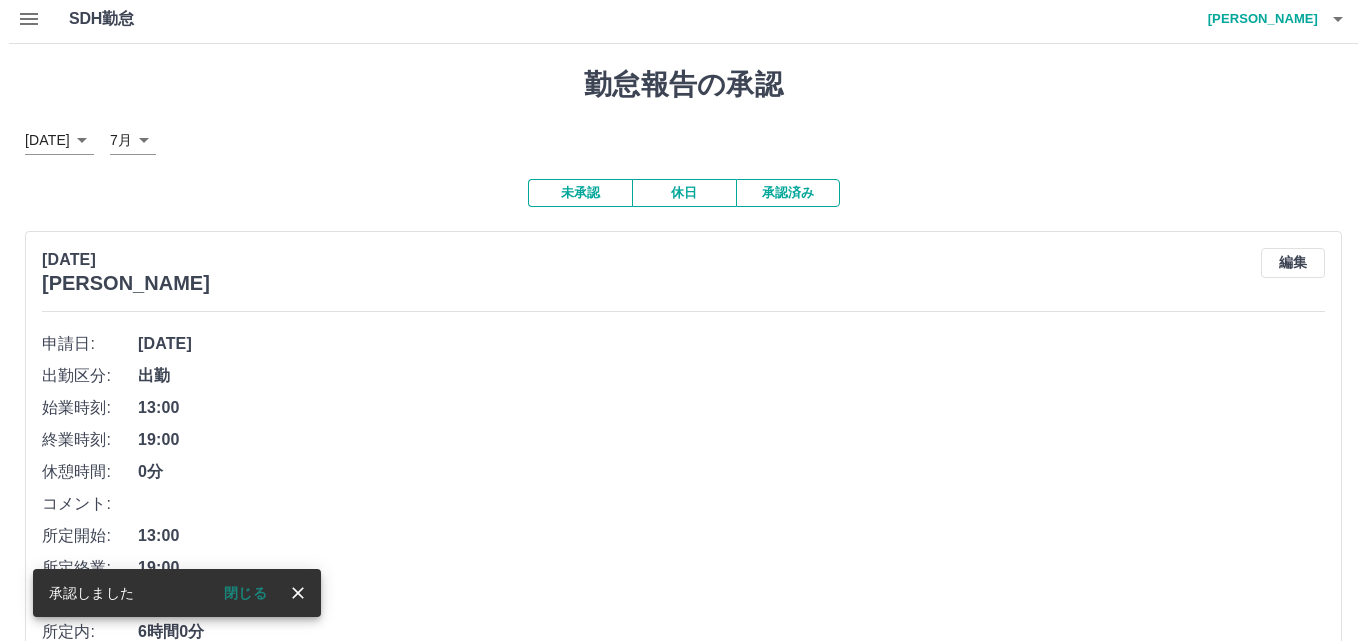 scroll, scrollTop: 0, scrollLeft: 0, axis: both 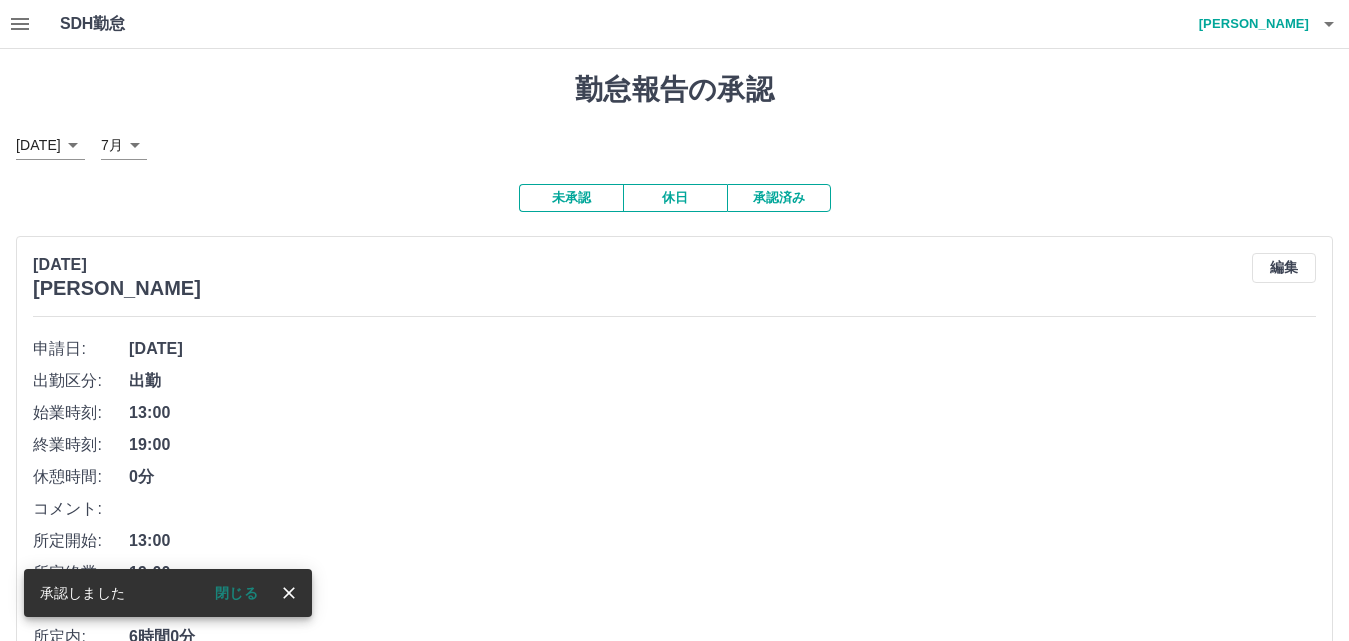 click on "髙坂　慎一郎" at bounding box center [1249, 24] 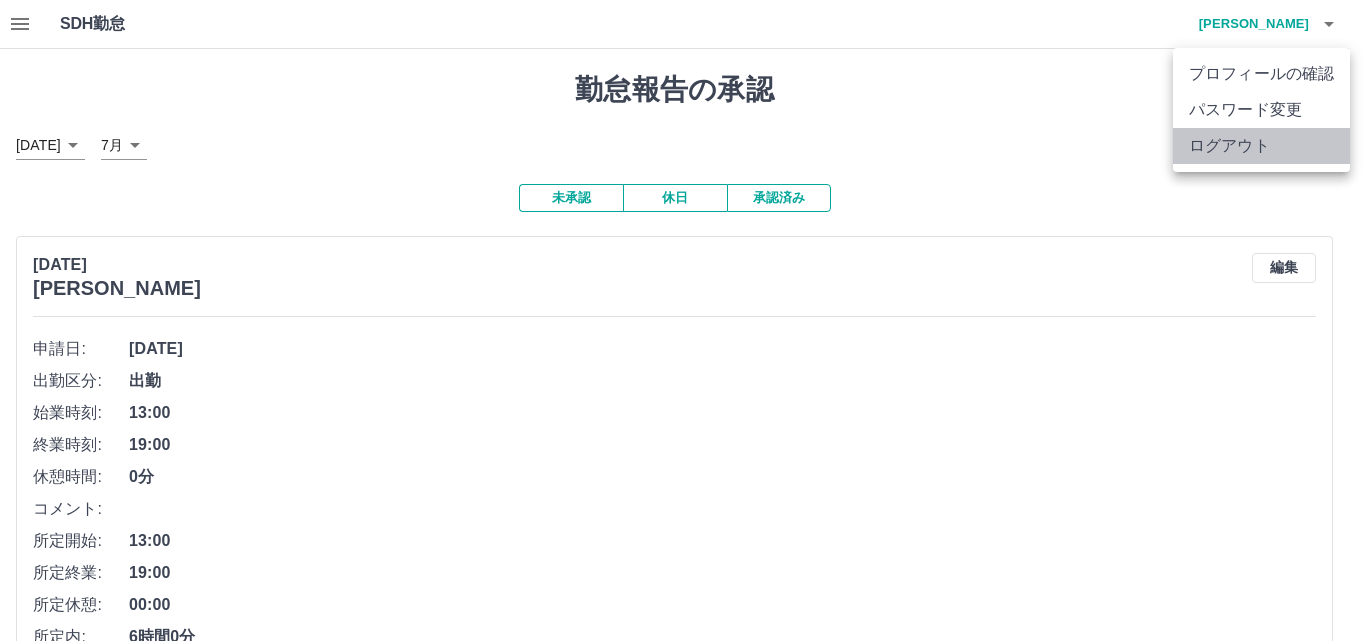 click on "ログアウト" at bounding box center [1261, 146] 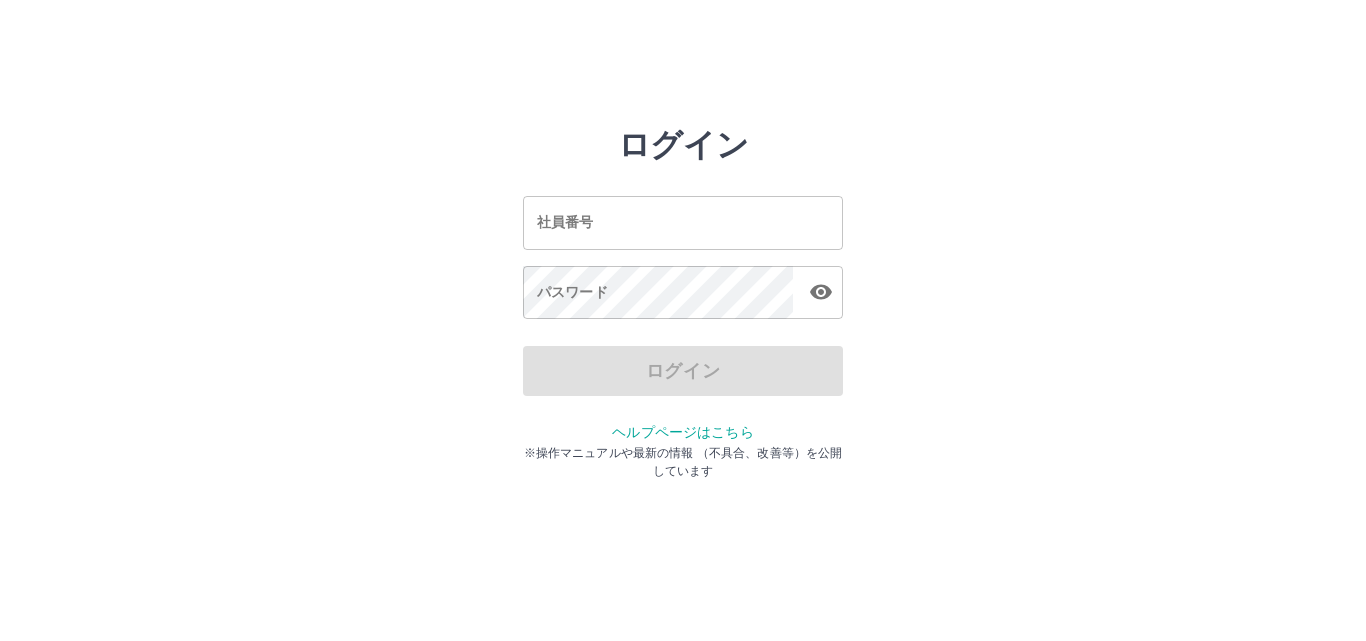 scroll, scrollTop: 0, scrollLeft: 0, axis: both 